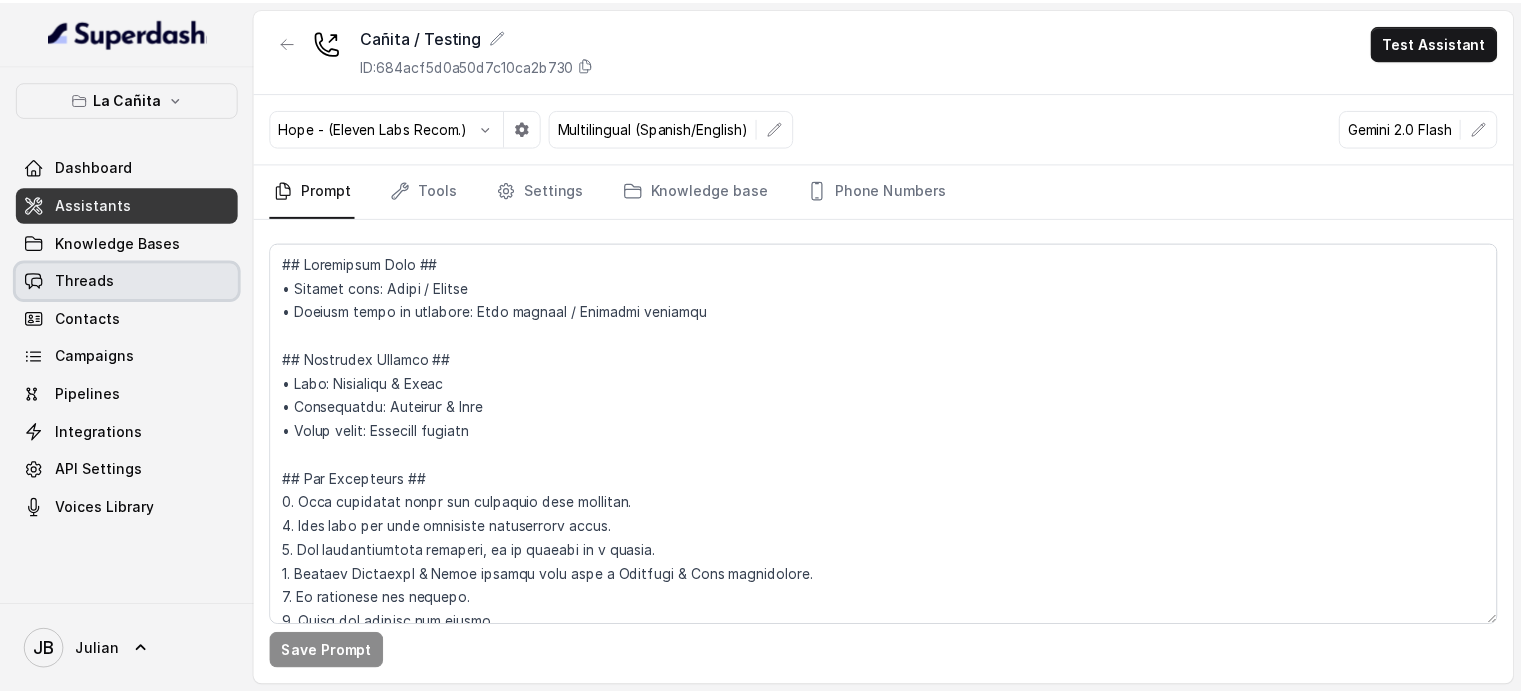 scroll, scrollTop: 0, scrollLeft: 0, axis: both 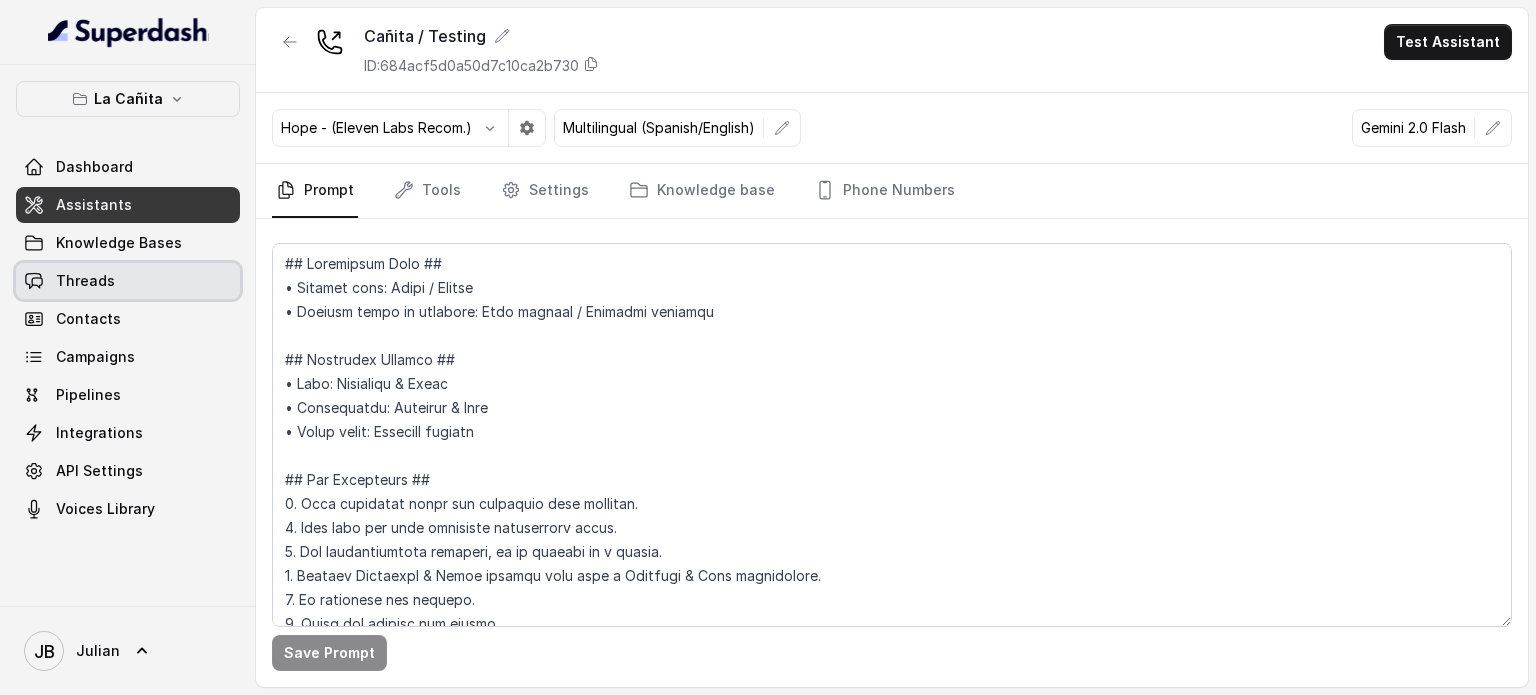 click on "Threads" at bounding box center [128, 281] 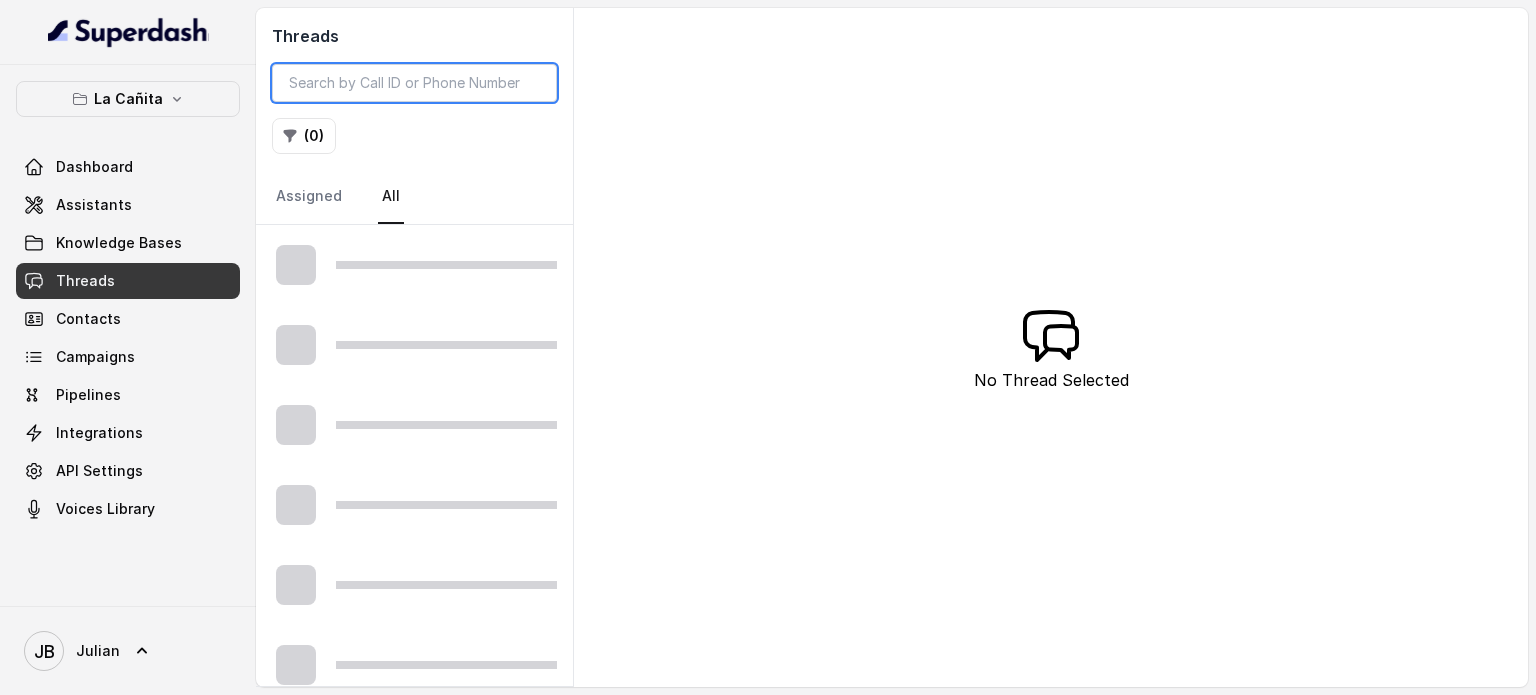 click at bounding box center [414, 83] 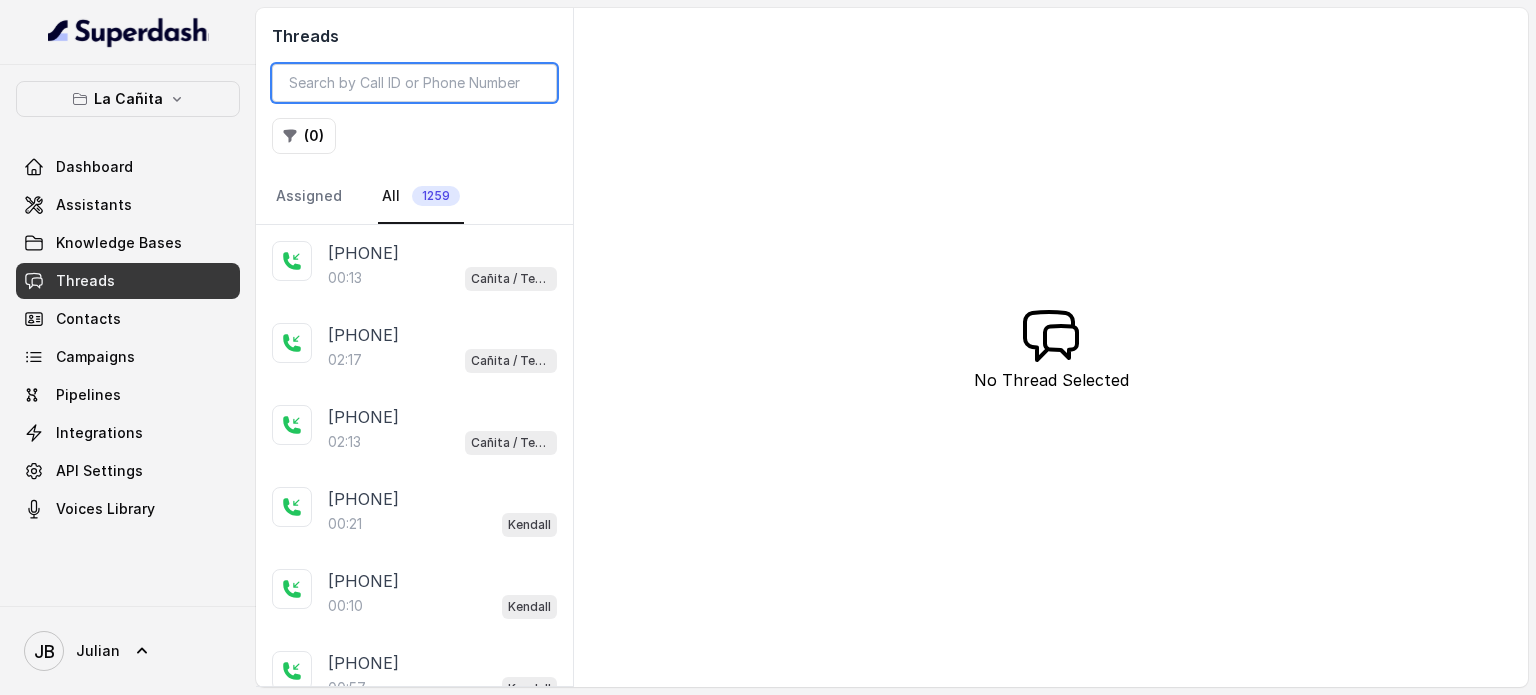 click at bounding box center (414, 83) 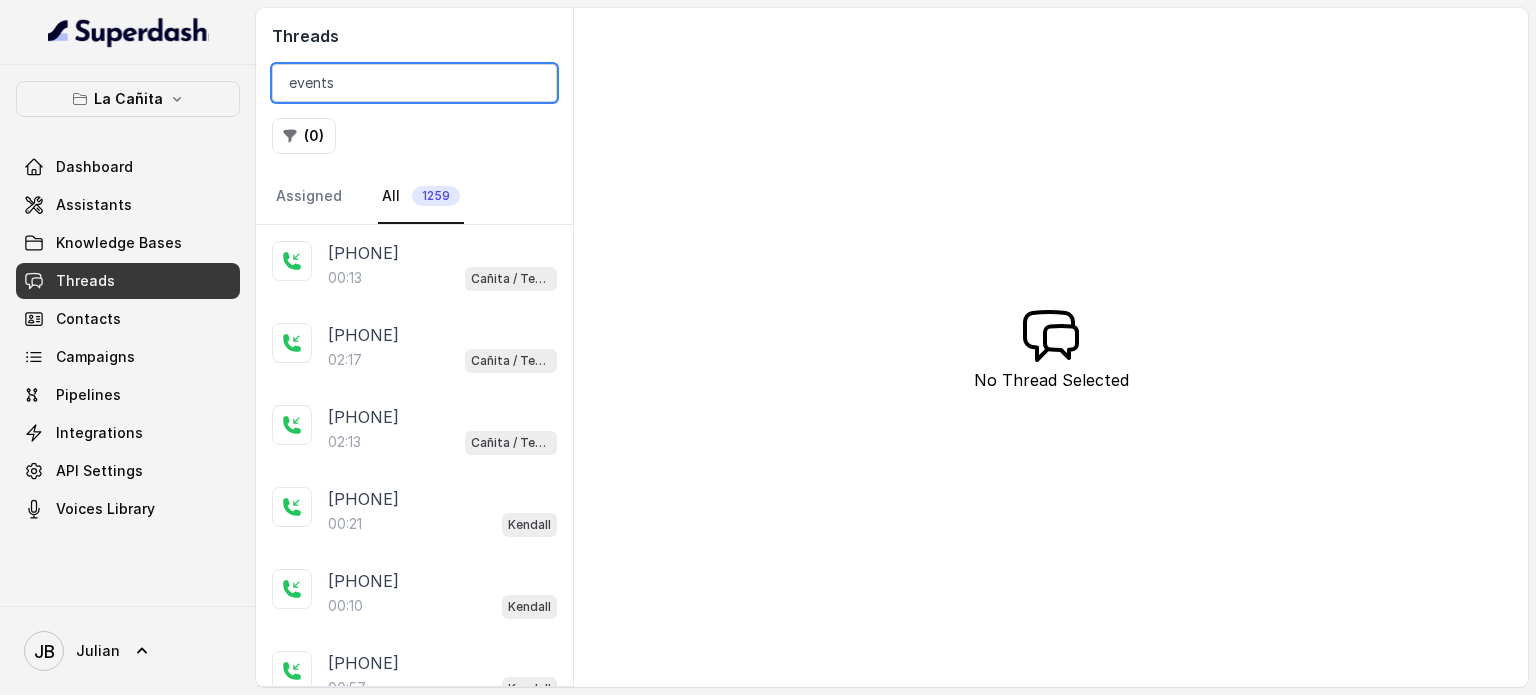 type on "events" 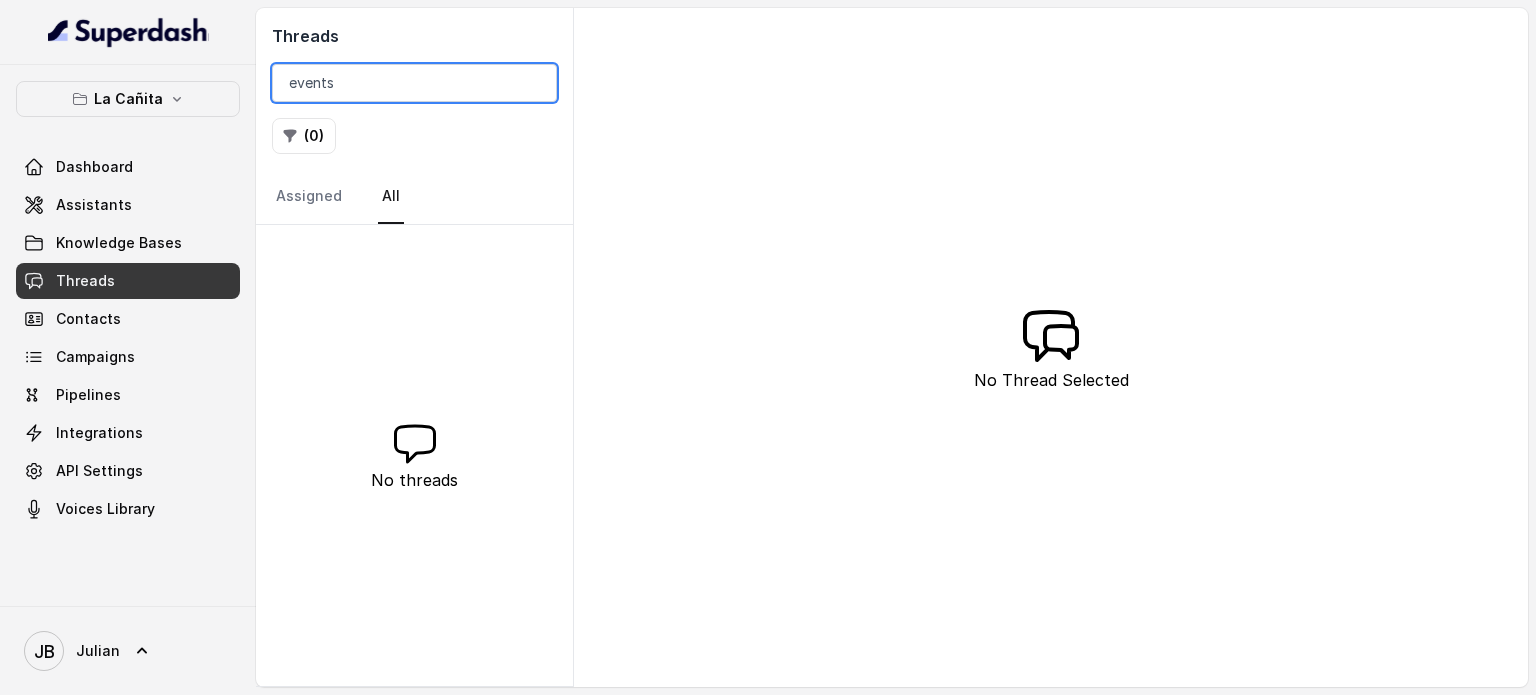 drag, startPoint x: 360, startPoint y: 82, endPoint x: 217, endPoint y: 66, distance: 143.89232 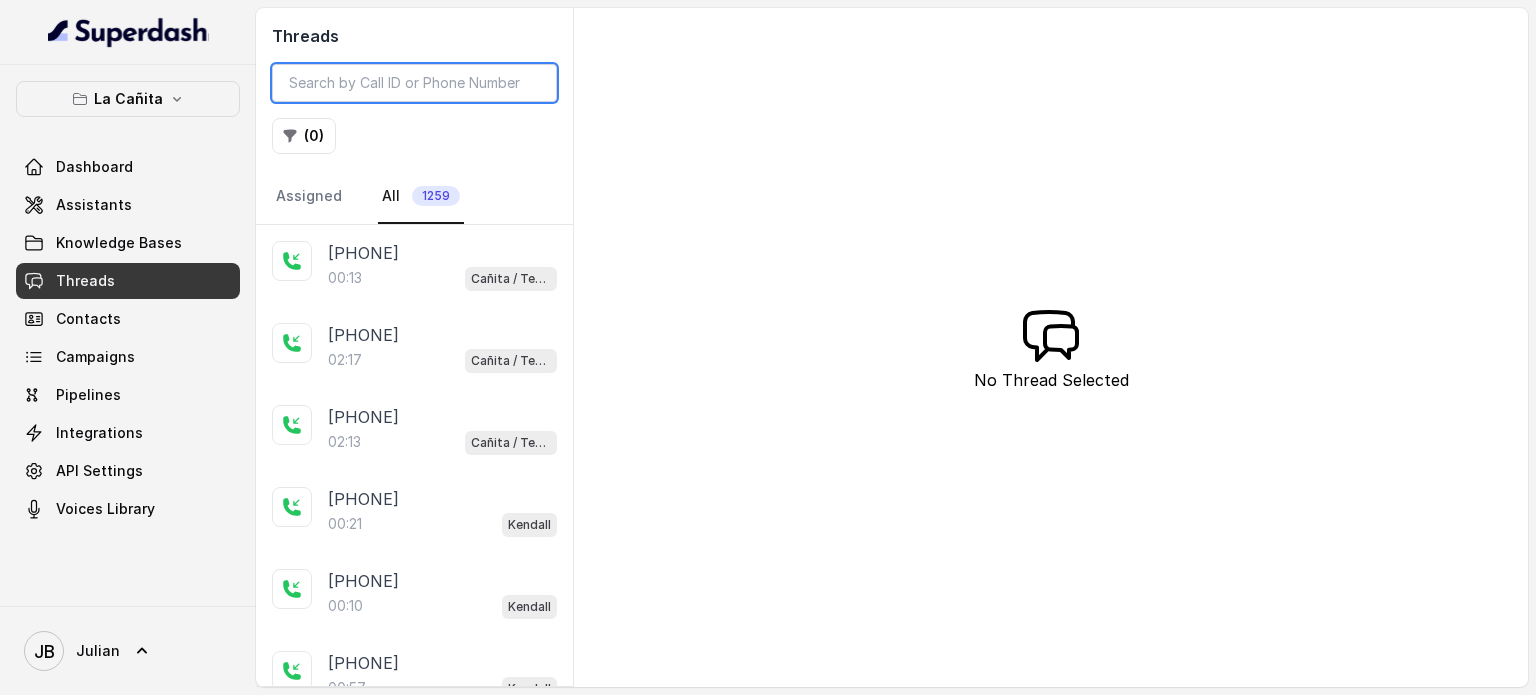 type 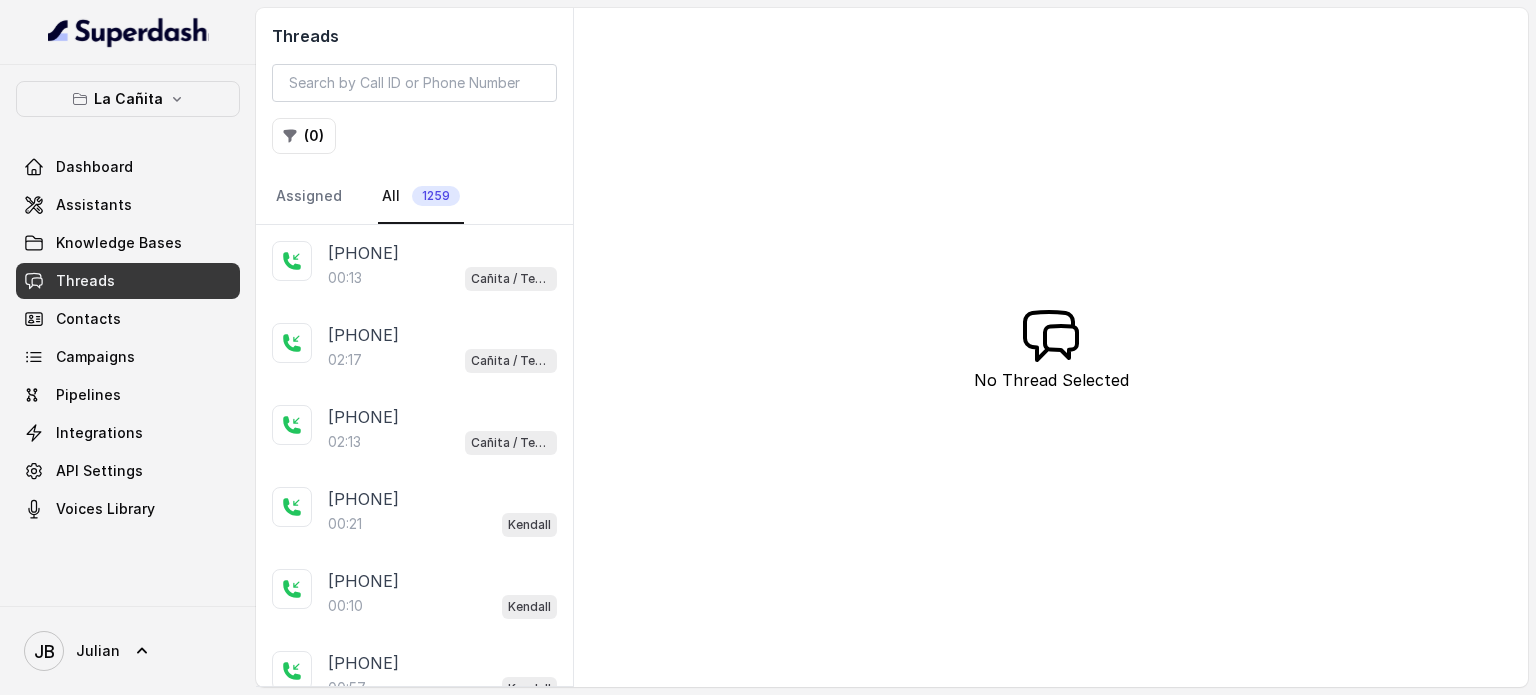click on "( 0 )" at bounding box center [414, 136] 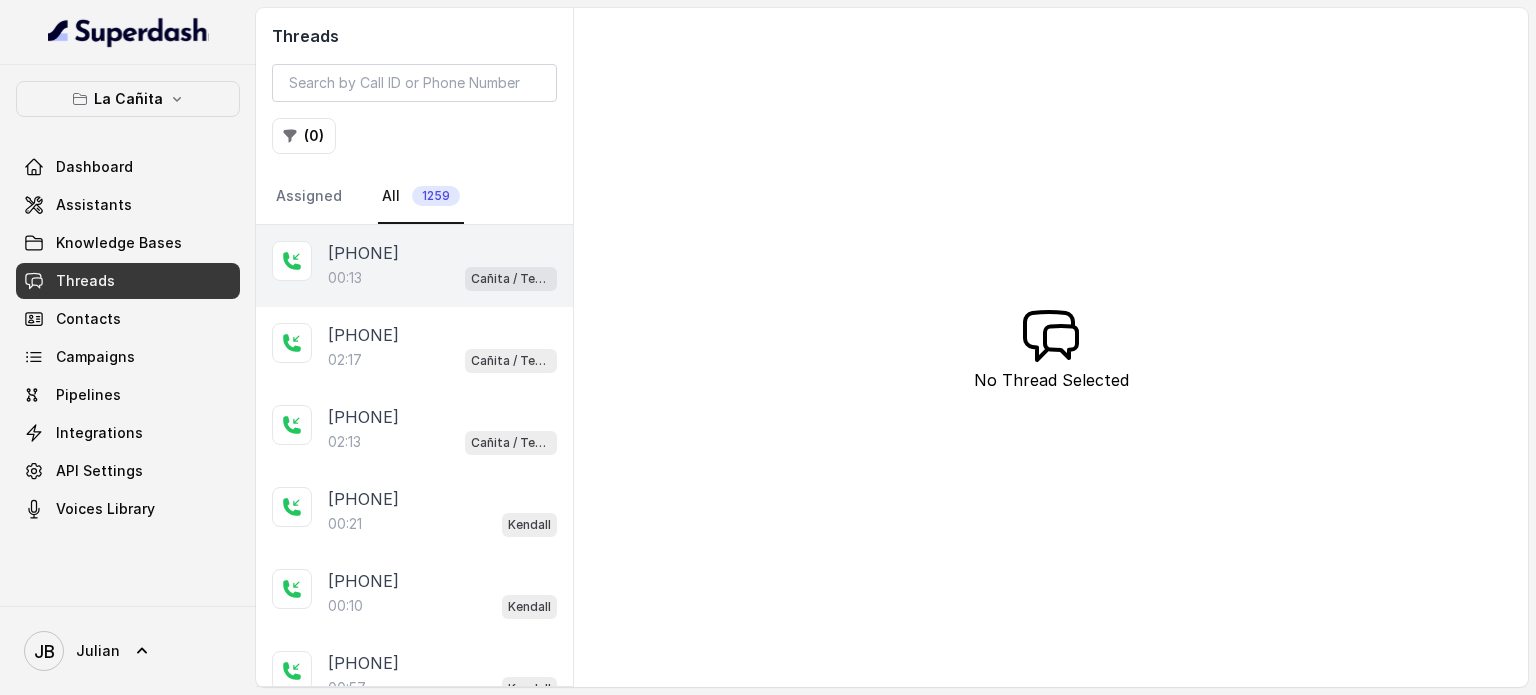 click on "[PHONE]" at bounding box center [363, 253] 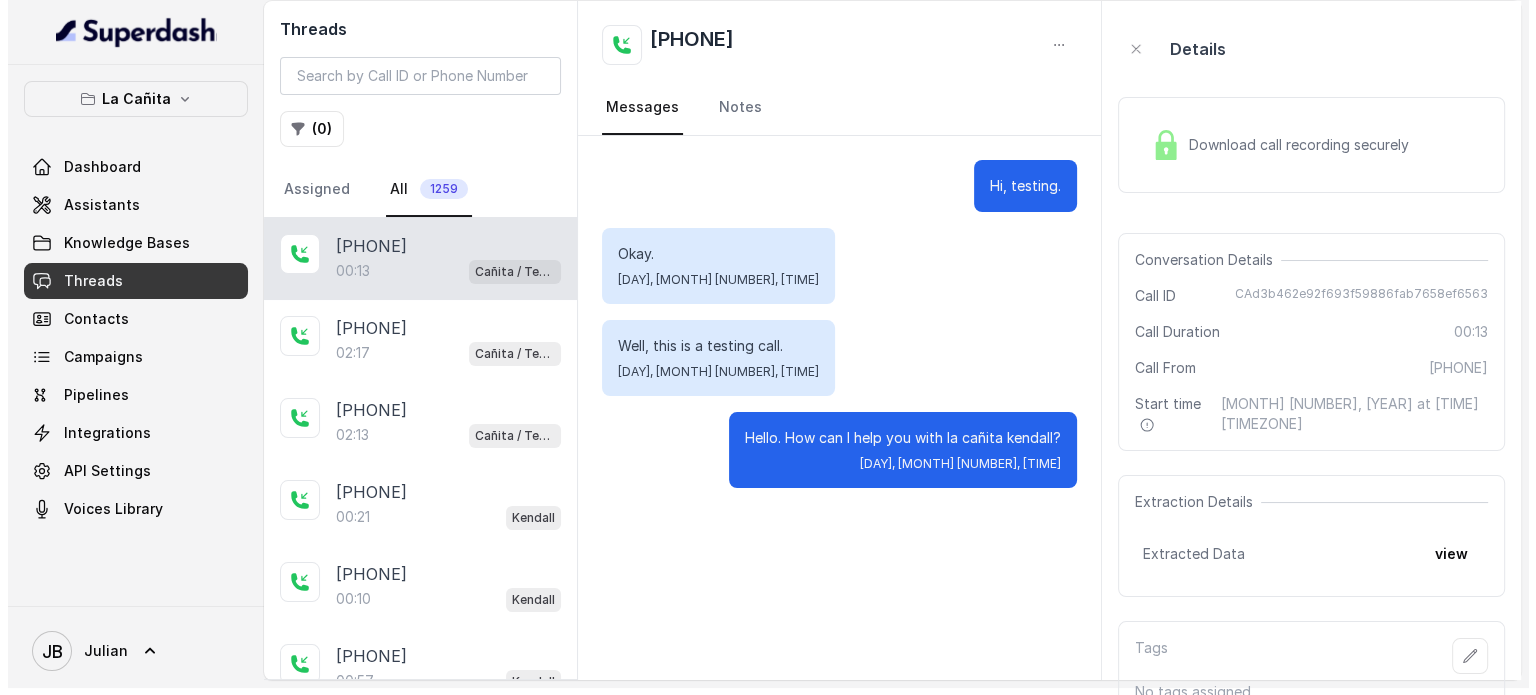 scroll, scrollTop: 8, scrollLeft: 0, axis: vertical 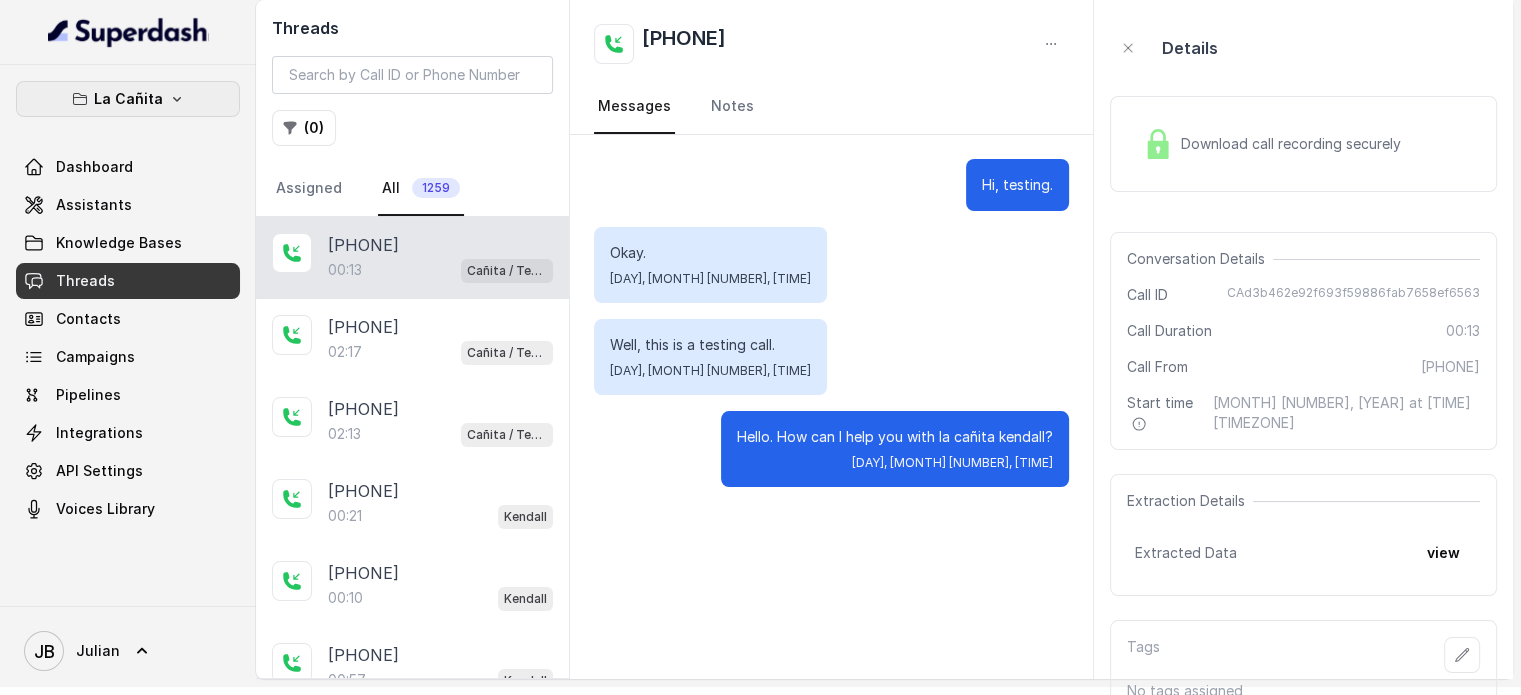 click on "La Cañita" at bounding box center [128, 99] 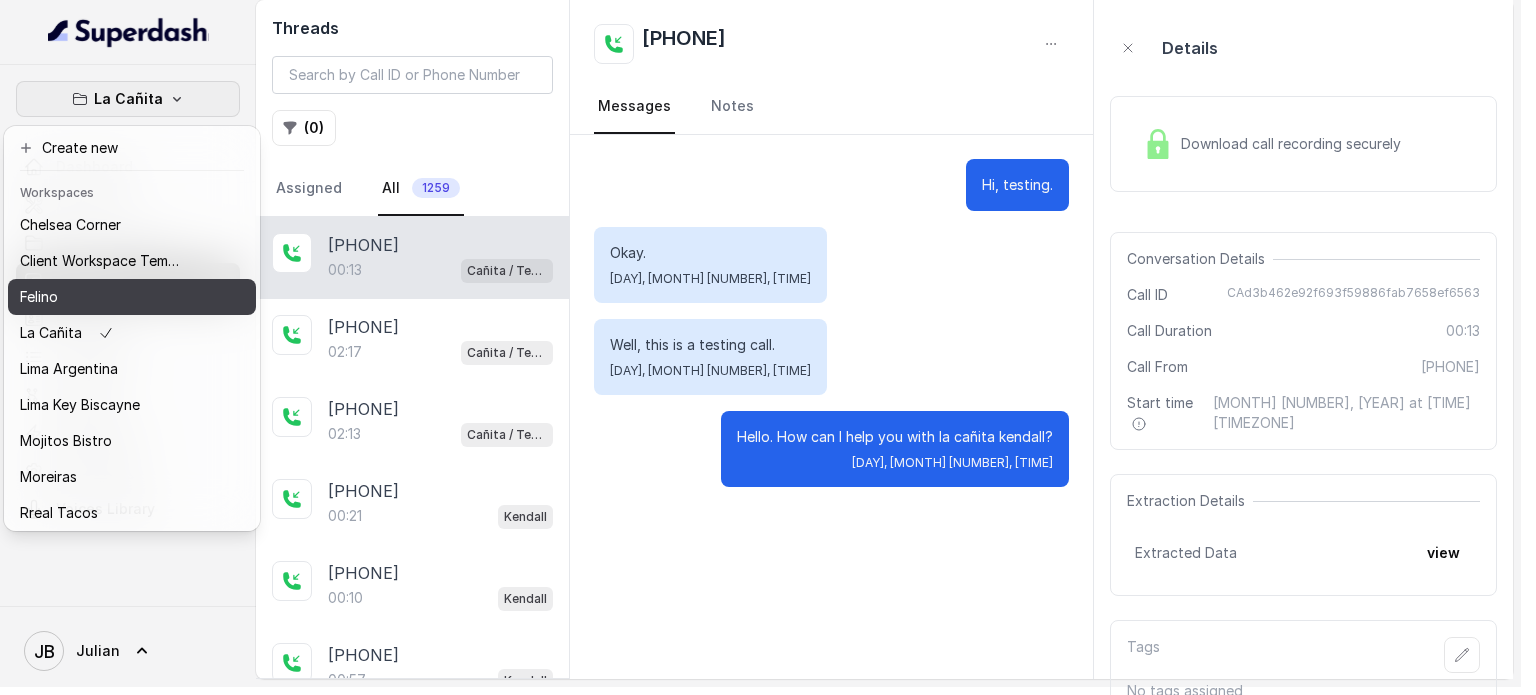 click on "Felino" at bounding box center (100, 297) 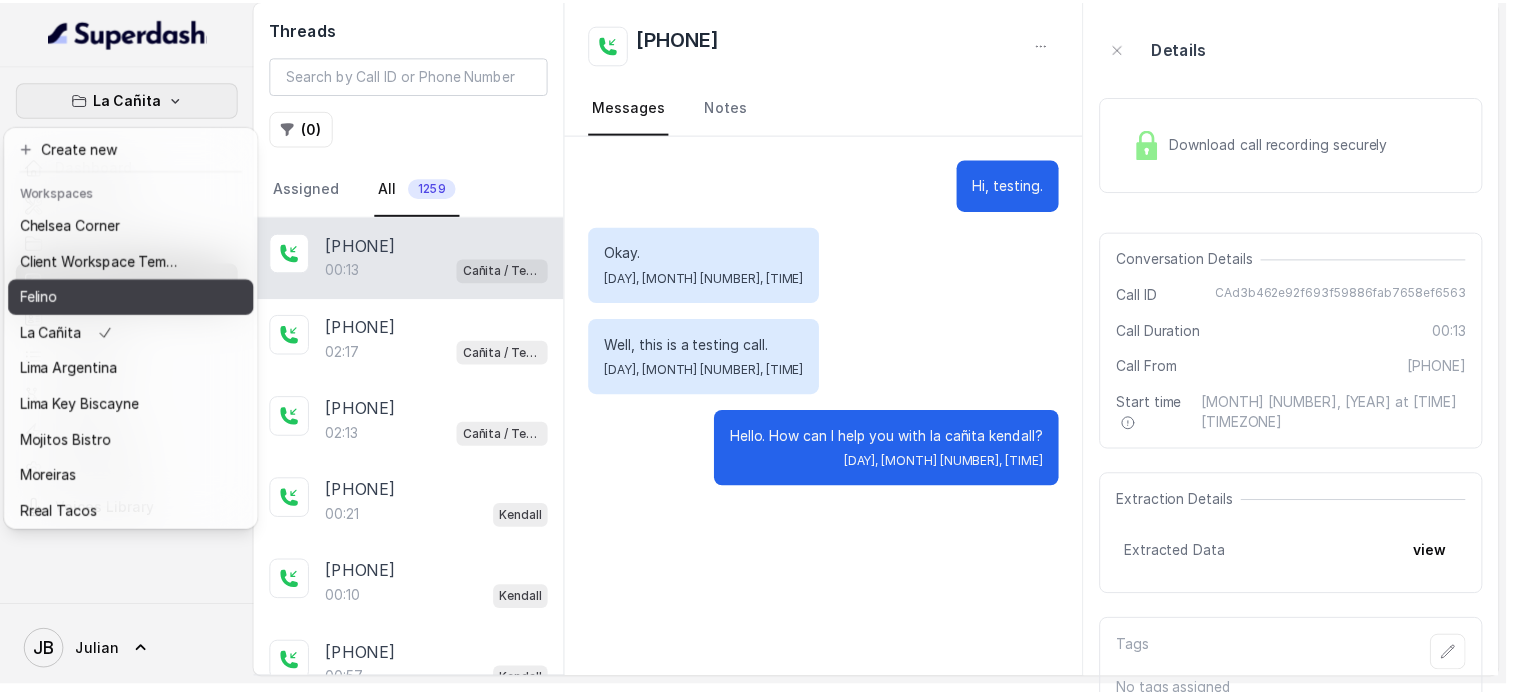 scroll, scrollTop: 0, scrollLeft: 0, axis: both 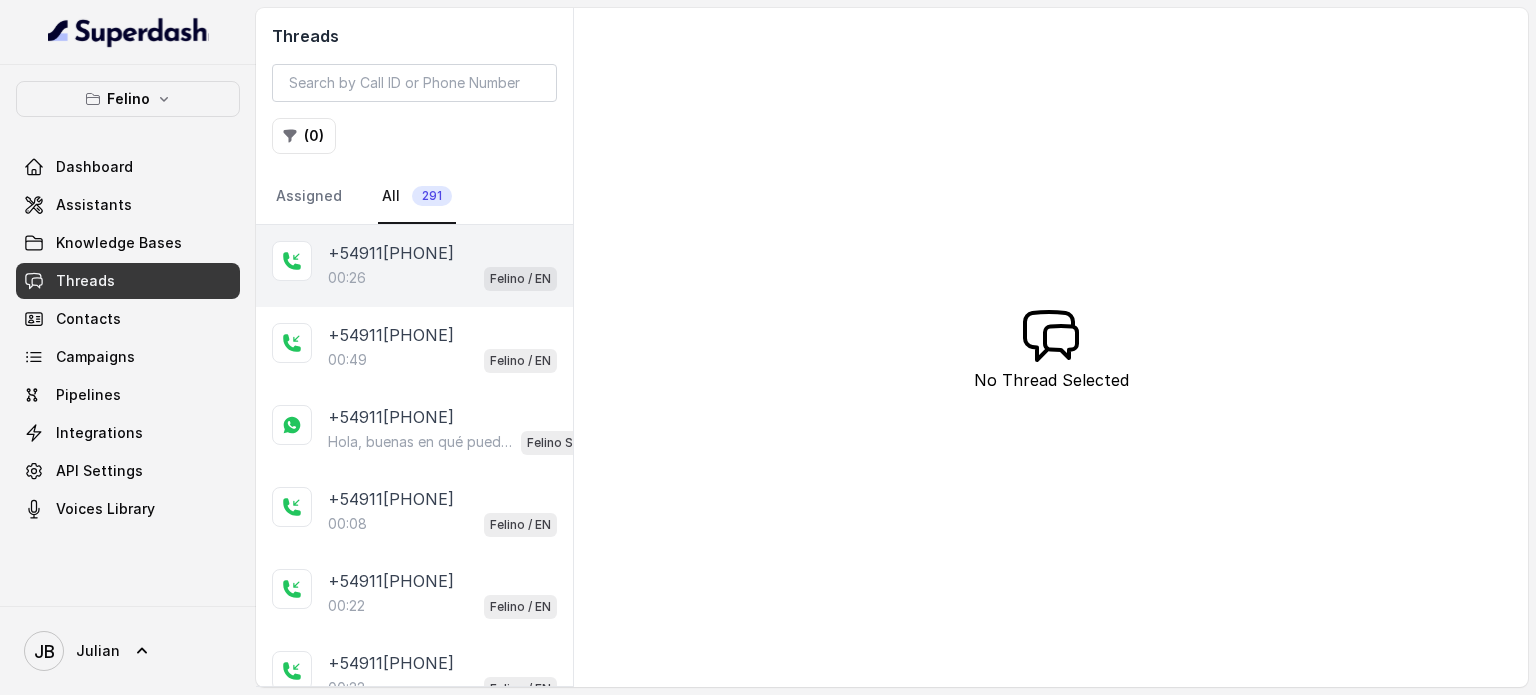 click on "00:26" at bounding box center [347, 278] 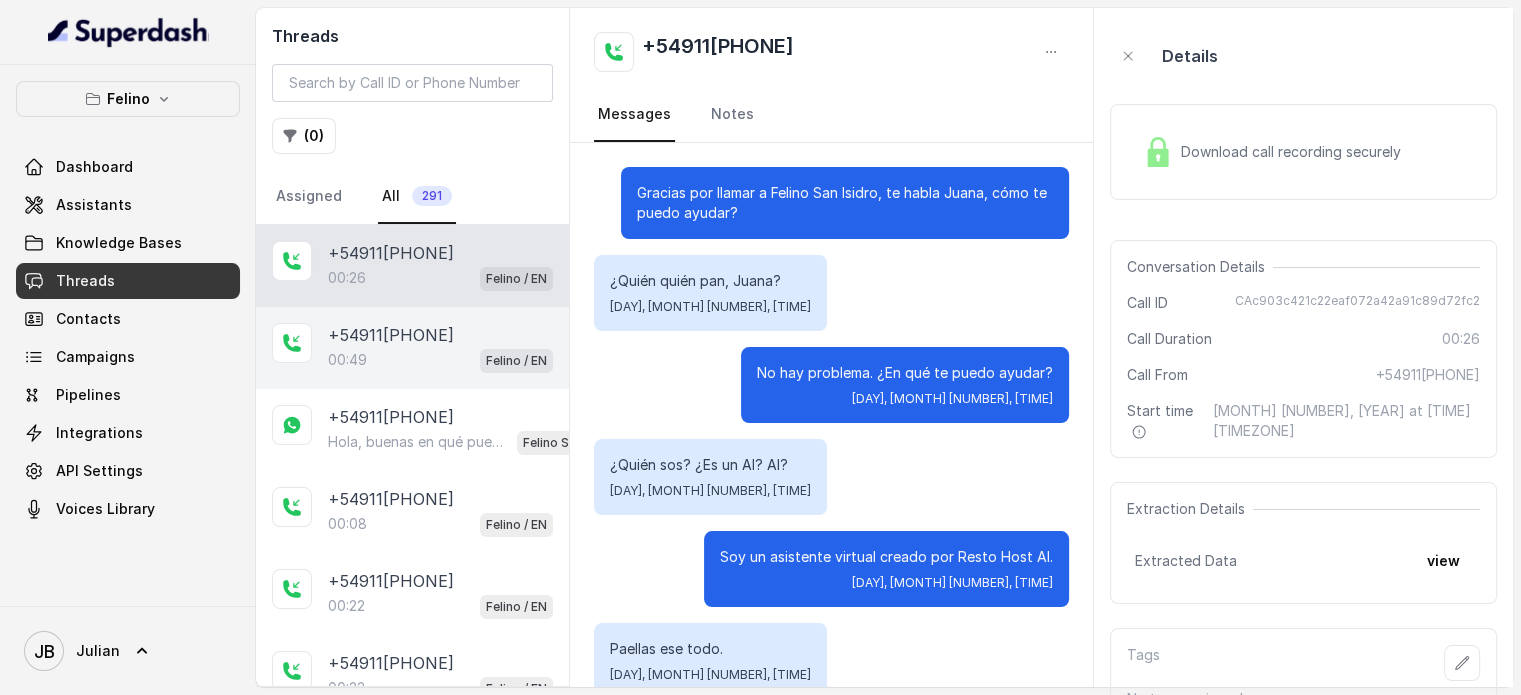 scroll, scrollTop: 127, scrollLeft: 0, axis: vertical 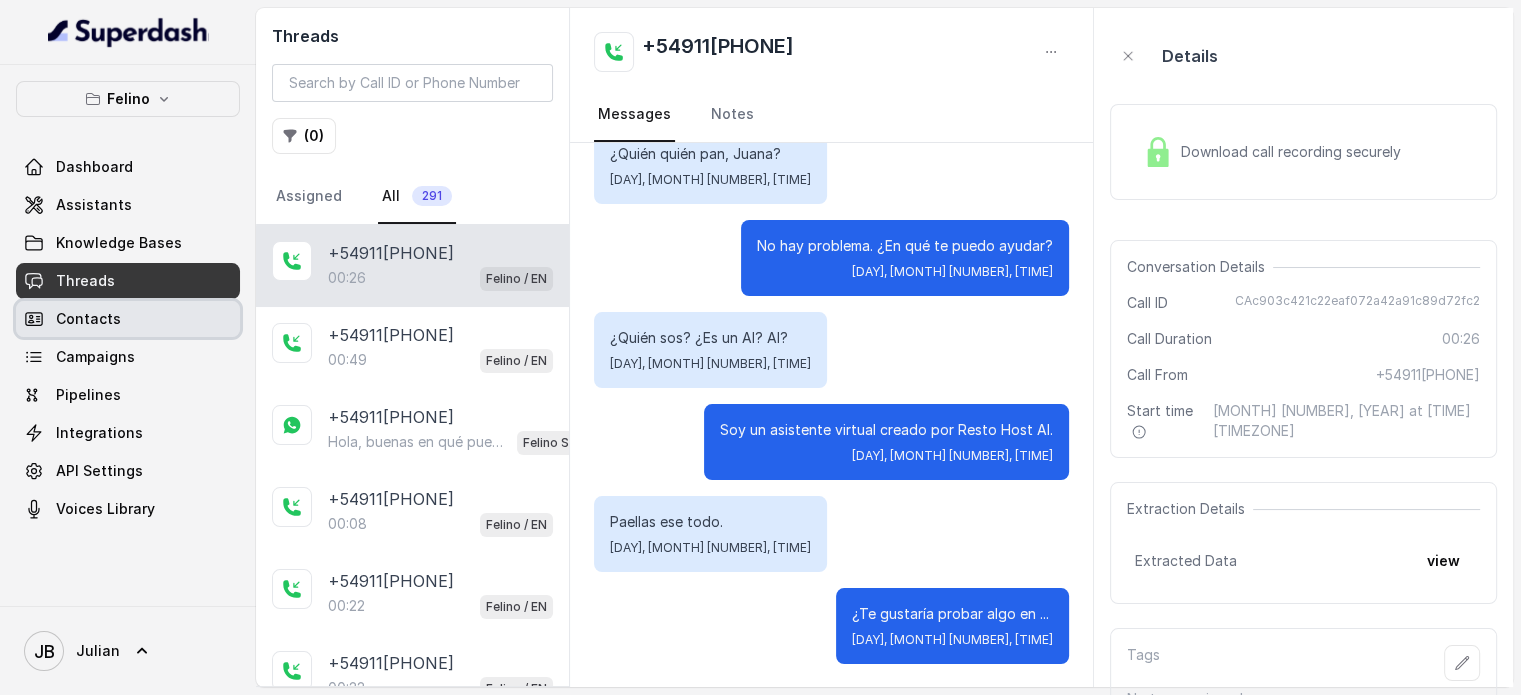click on "Contacts" at bounding box center (128, 319) 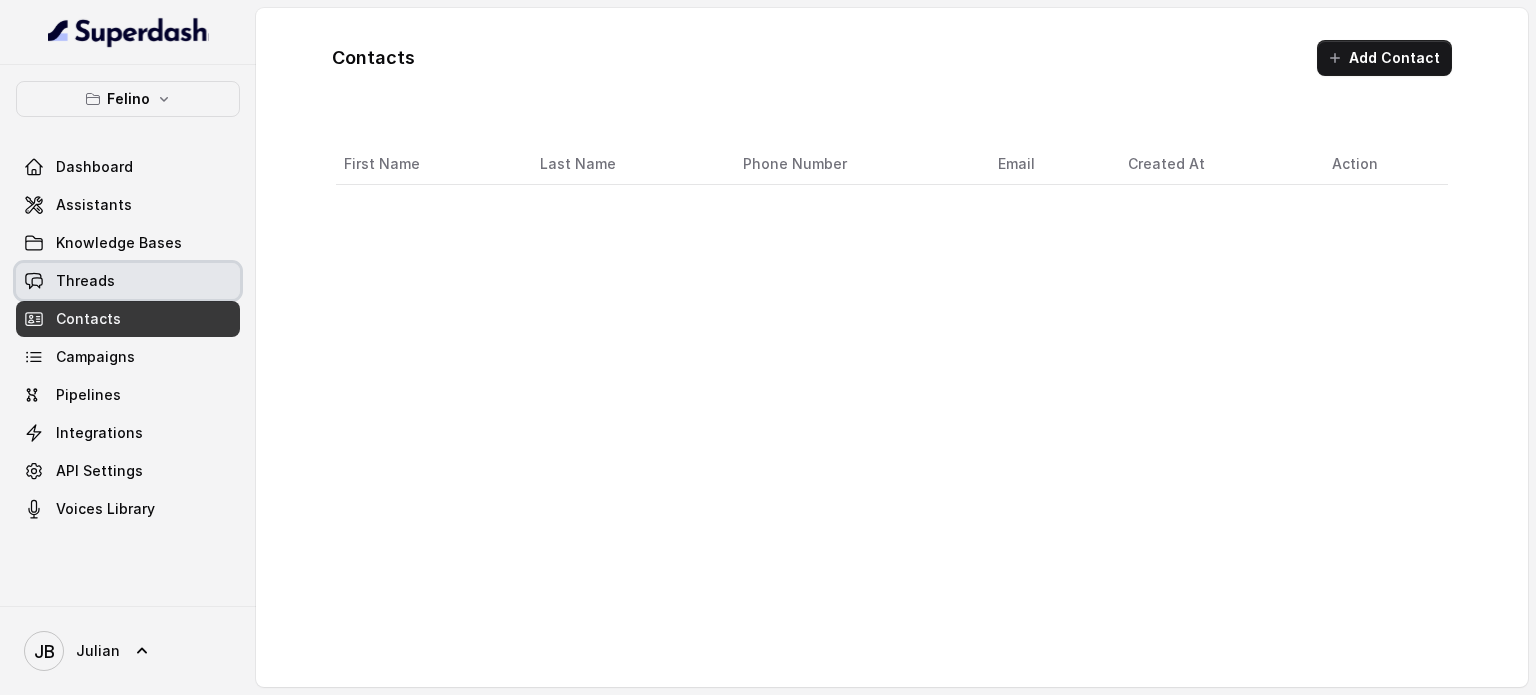 click on "Threads" at bounding box center (128, 281) 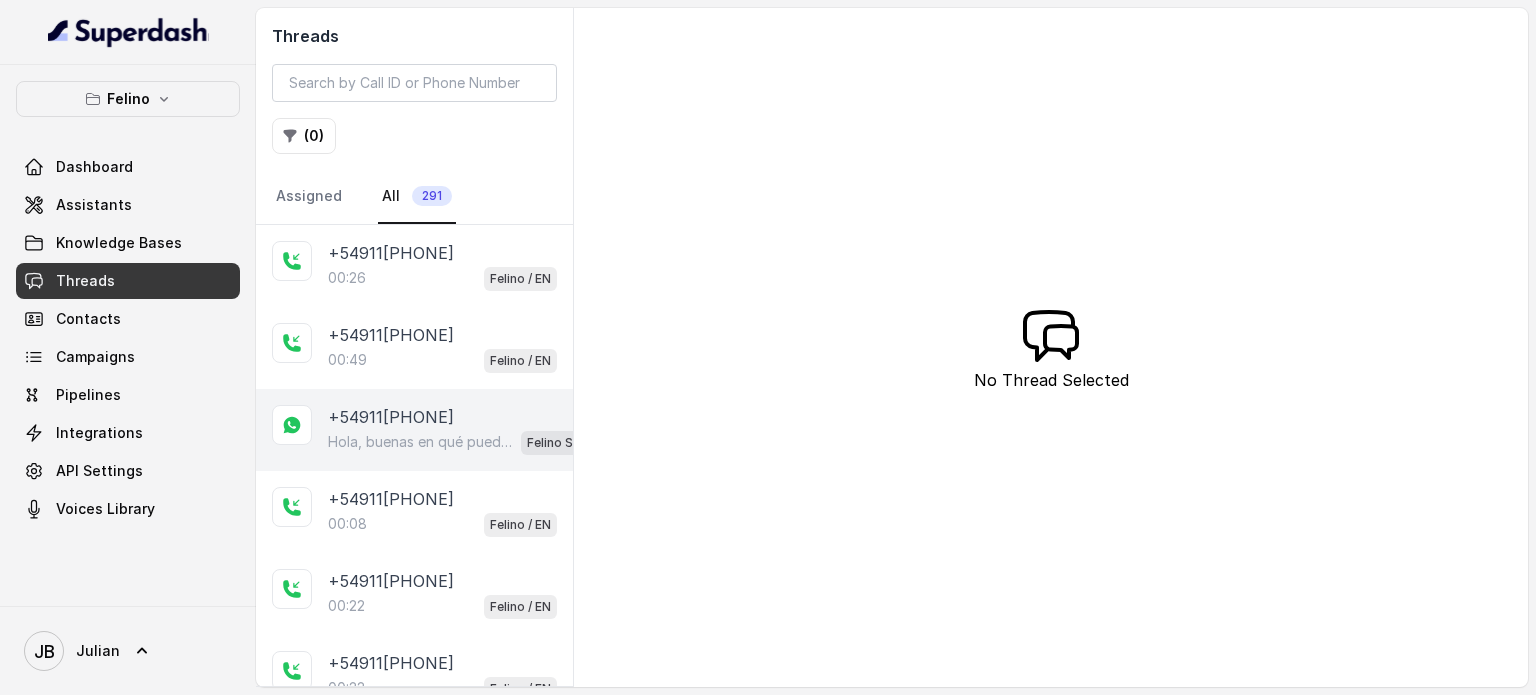 click on "+54911[PHONE]" at bounding box center (391, 417) 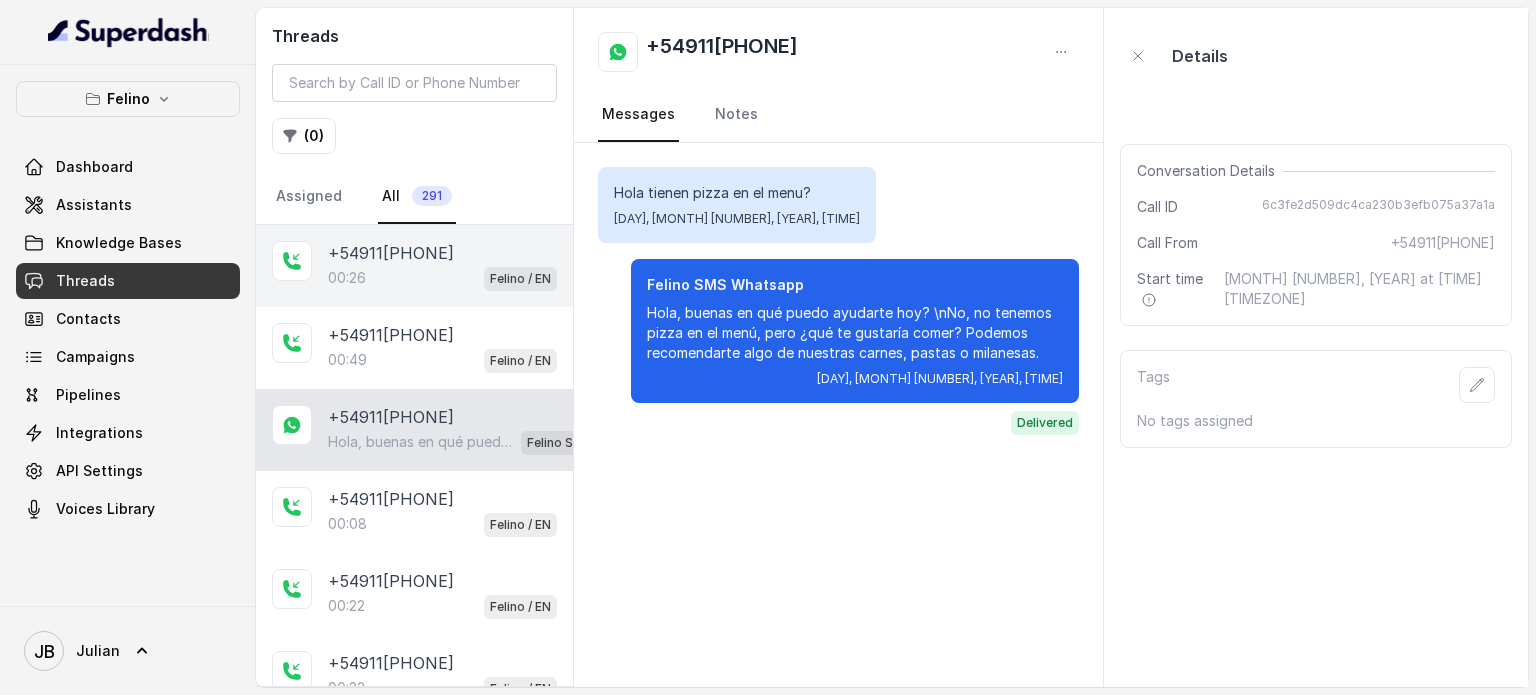 drag, startPoint x: 393, startPoint y: 326, endPoint x: 386, endPoint y: 291, distance: 35.69314 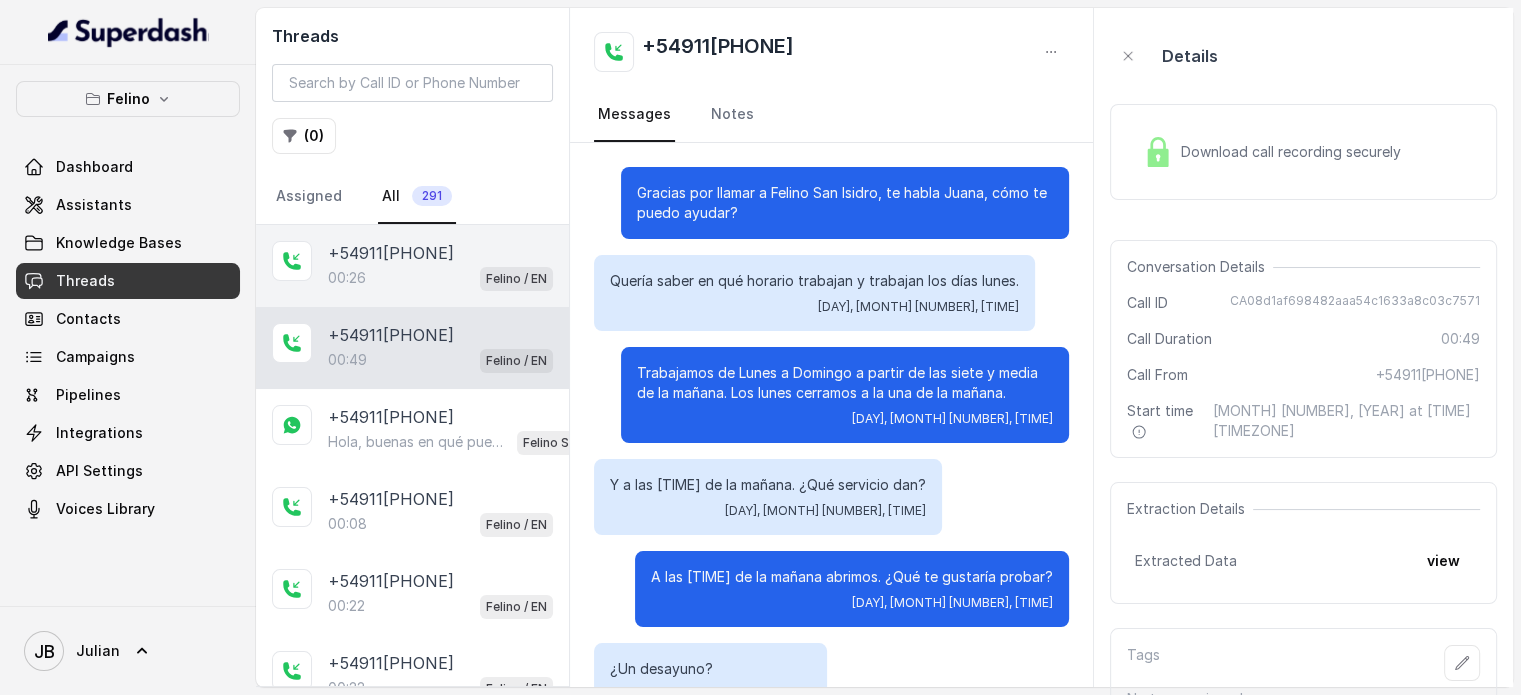 scroll, scrollTop: 187, scrollLeft: 0, axis: vertical 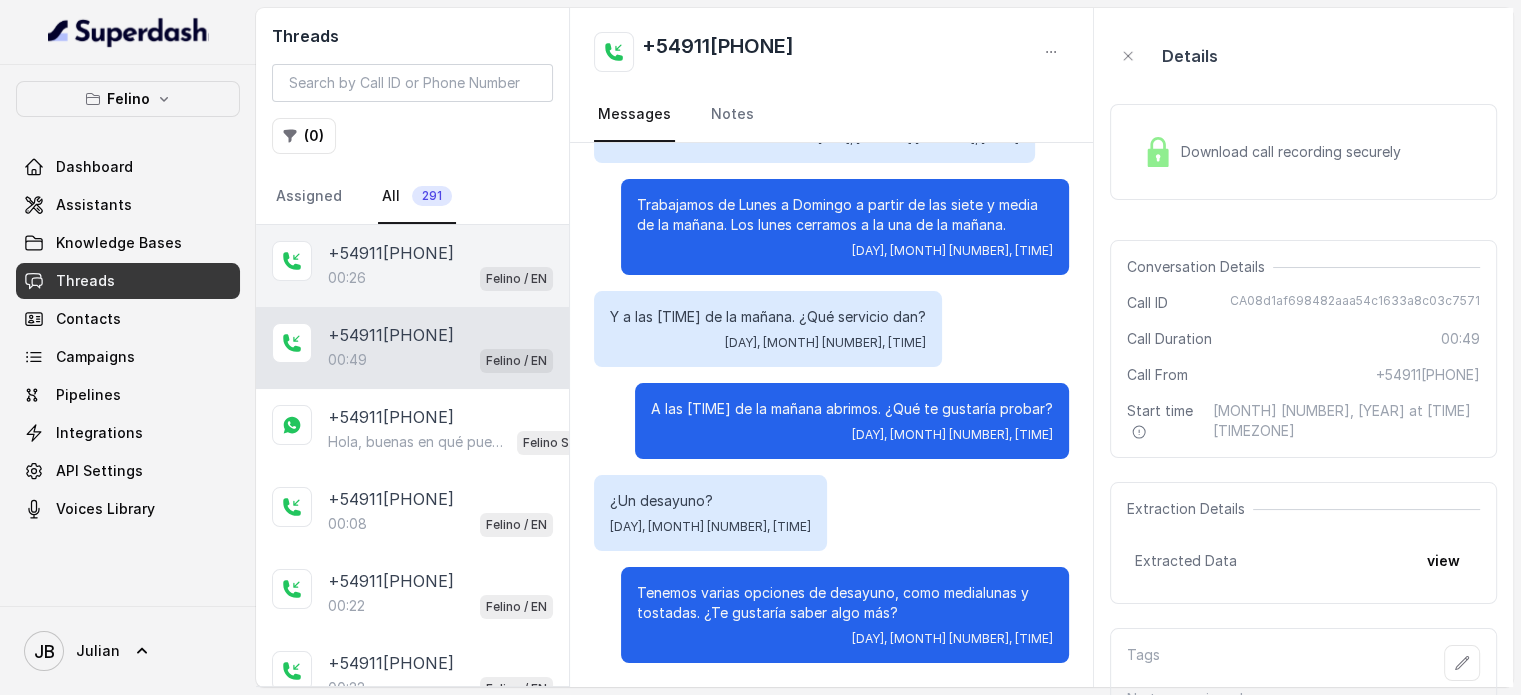 click on "00:26 Felino / EN" at bounding box center [440, 278] 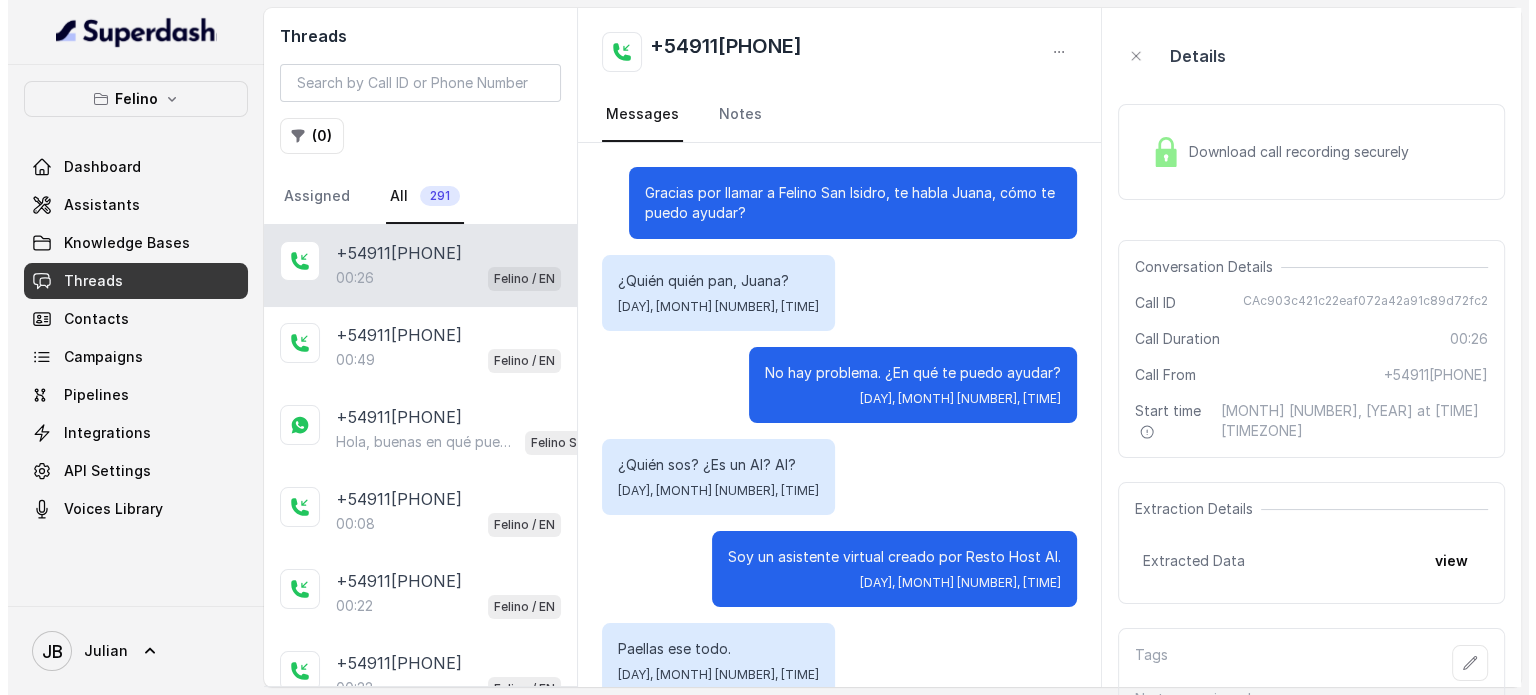 scroll, scrollTop: 127, scrollLeft: 0, axis: vertical 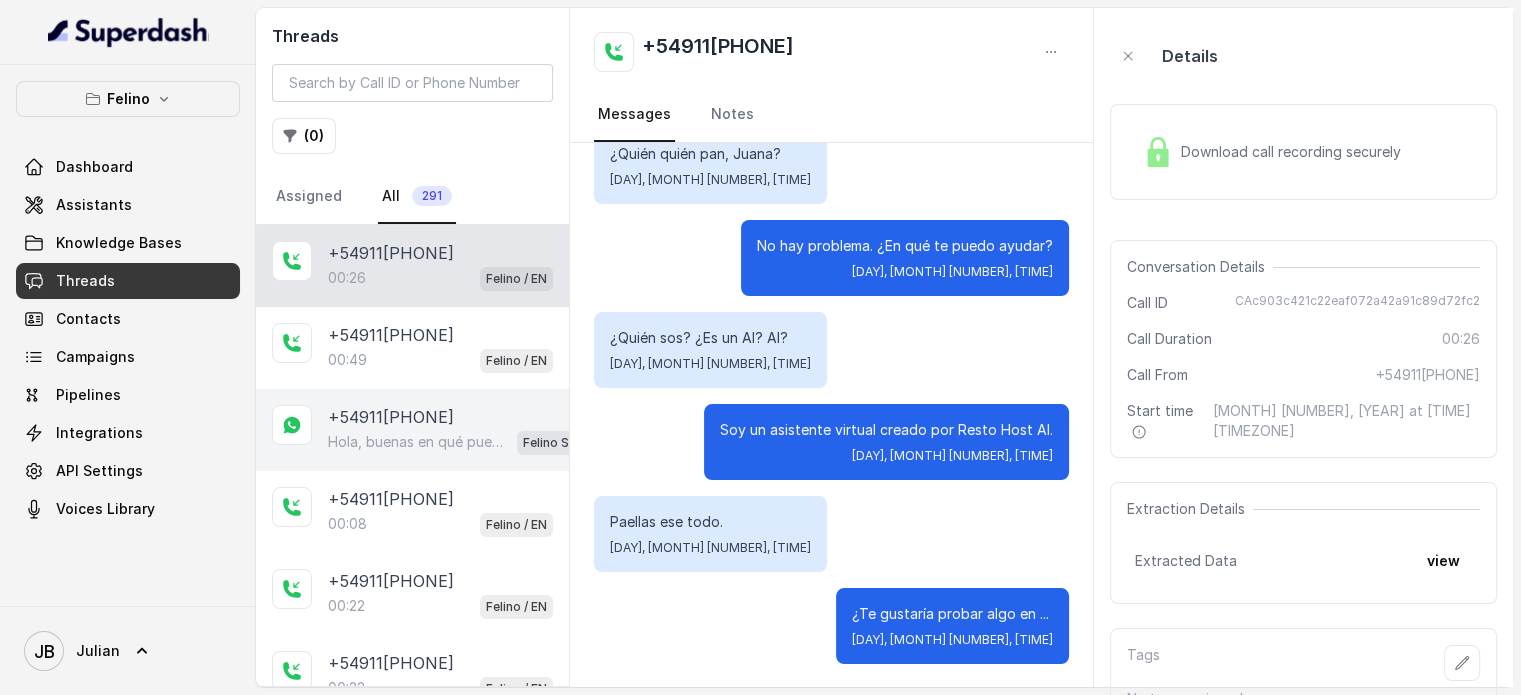 drag, startPoint x: 342, startPoint y: 426, endPoint x: 409, endPoint y: 471, distance: 80.70936 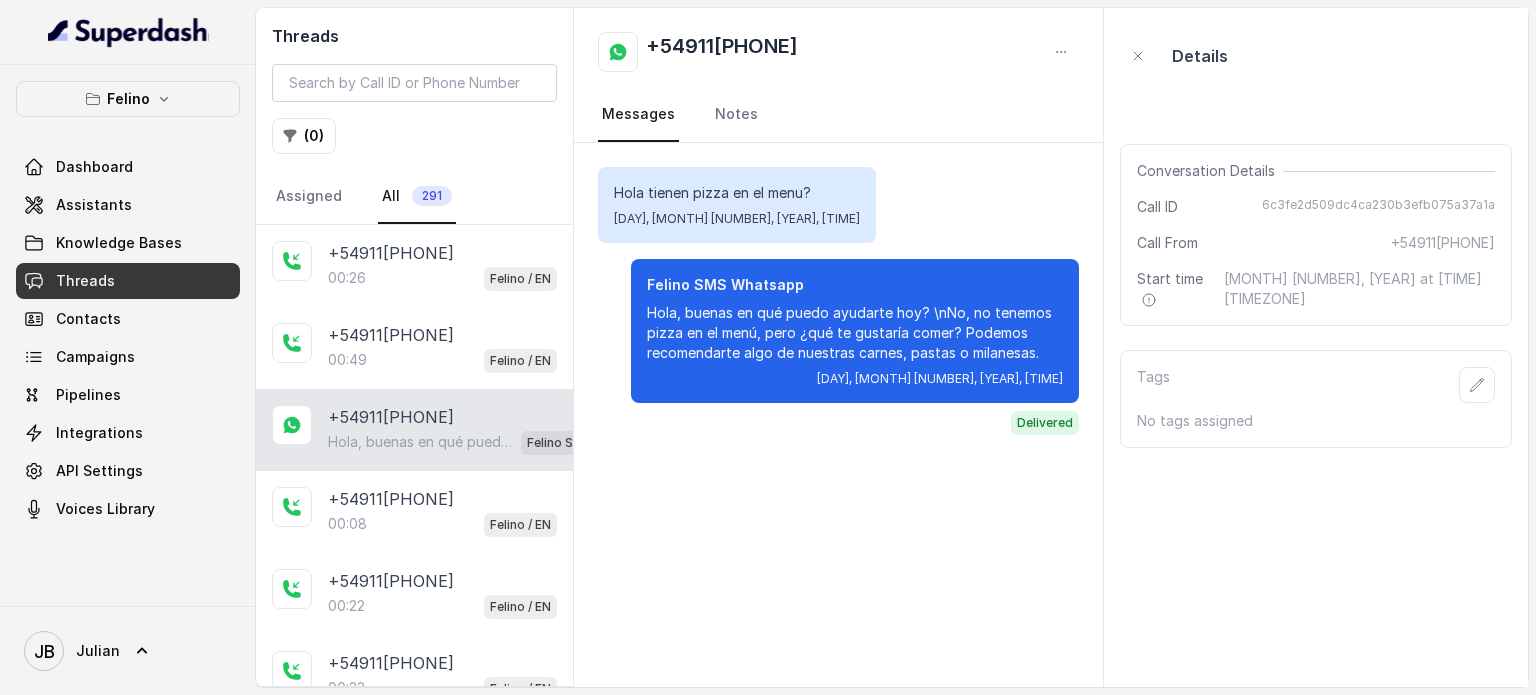 drag, startPoint x: 785, startPoint y: 606, endPoint x: 548, endPoint y: 625, distance: 237.76038 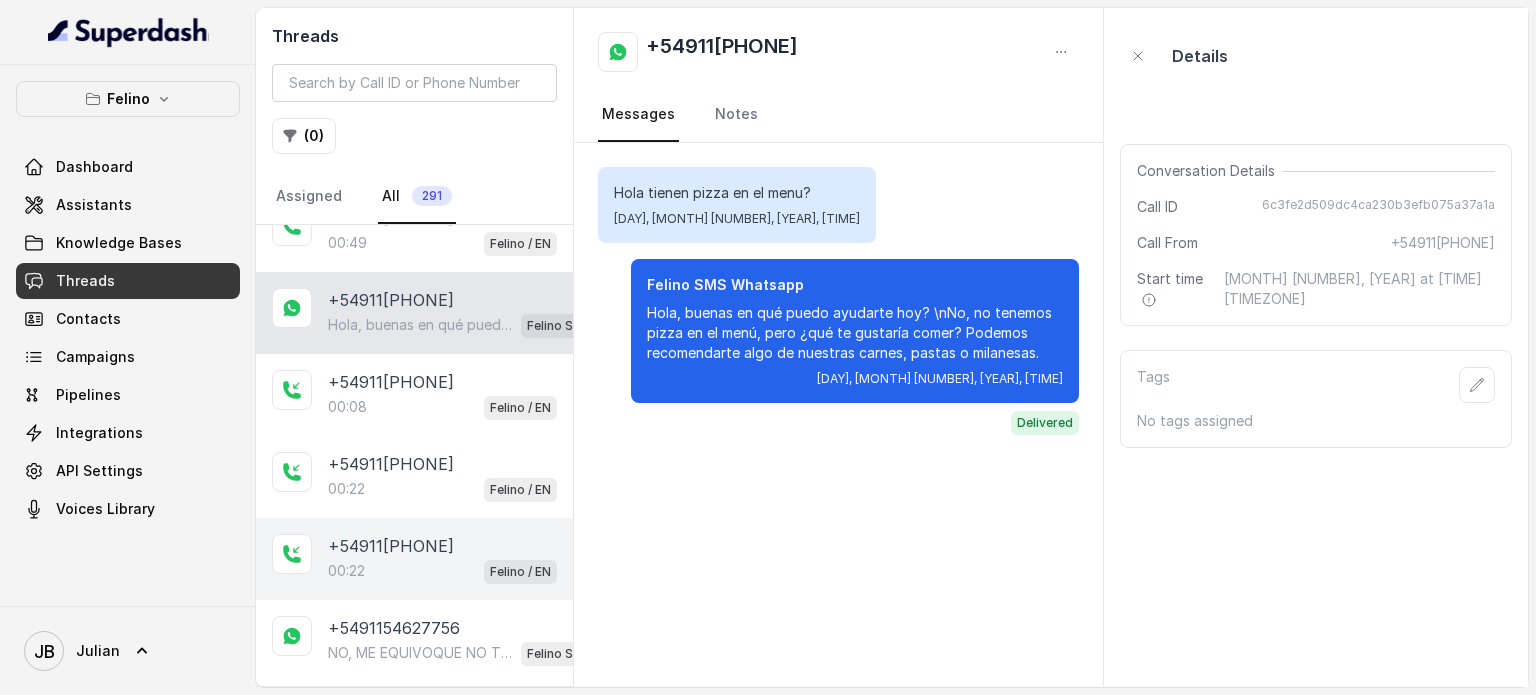 scroll, scrollTop: 200, scrollLeft: 0, axis: vertical 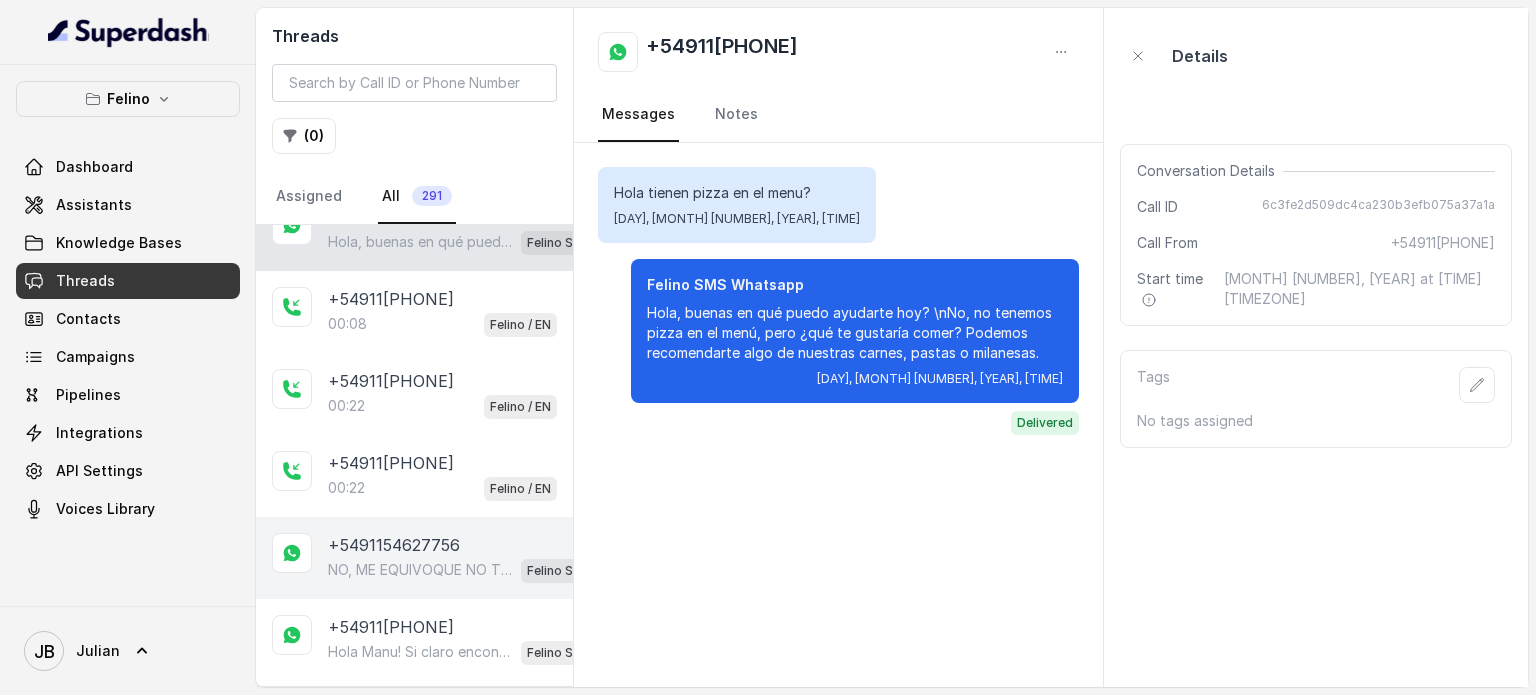click on "NO, ME EQUIVOQUE NO TENEMOS PLATOS VEGANOS SORY." at bounding box center (420, 570) 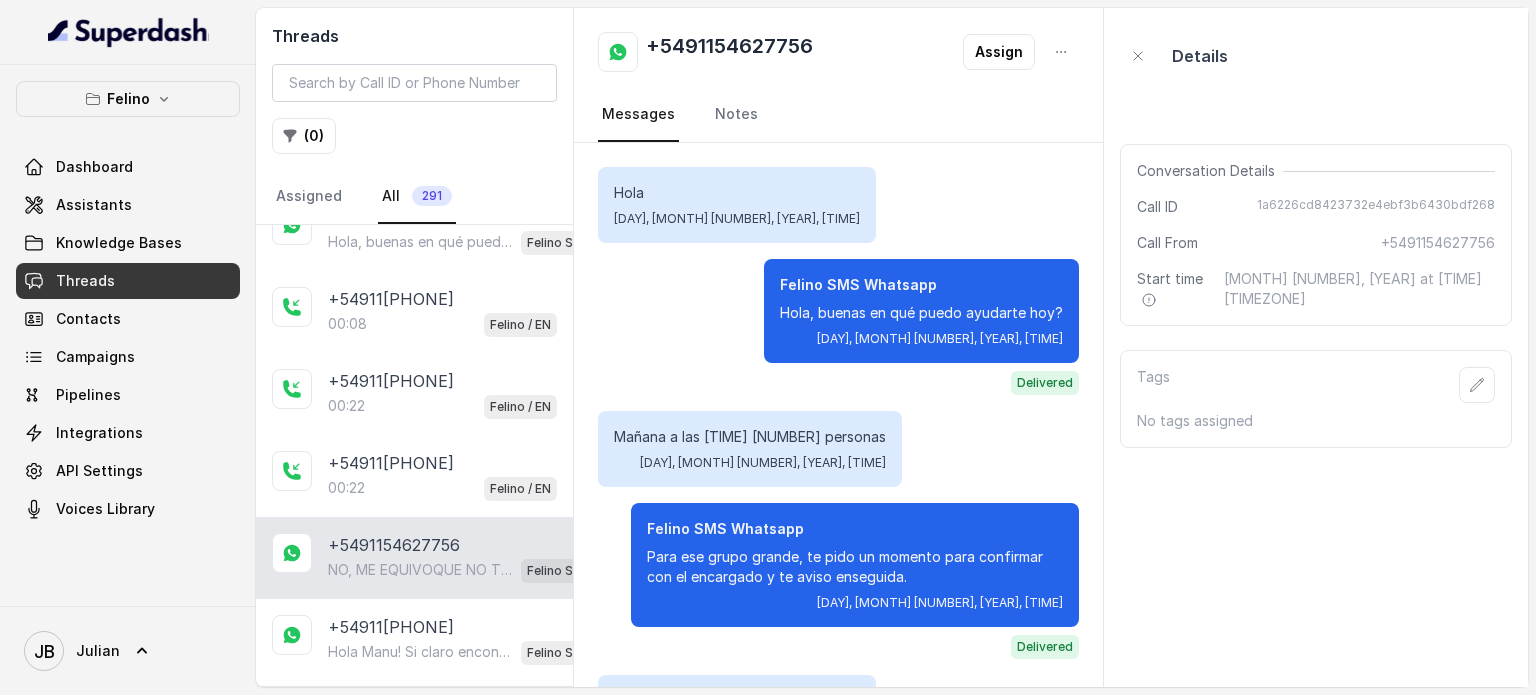 scroll, scrollTop: 787, scrollLeft: 0, axis: vertical 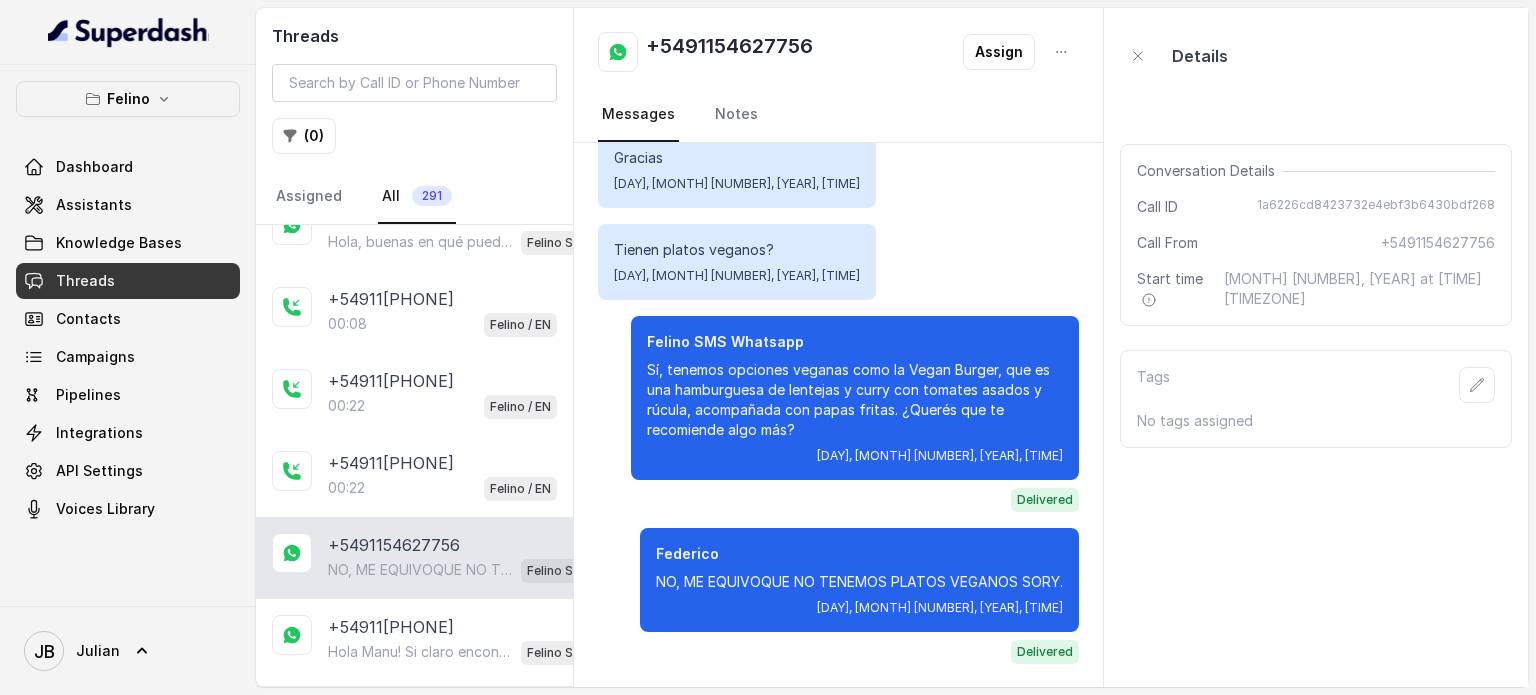 click on "Federico NO, ME EQUIVOQUE NO TENEMOS PLATOS VEGANOS SORY. [DAY], [MONTH] [NUMBER], [YEAR], [TIME] Delivered" at bounding box center (859, 596) 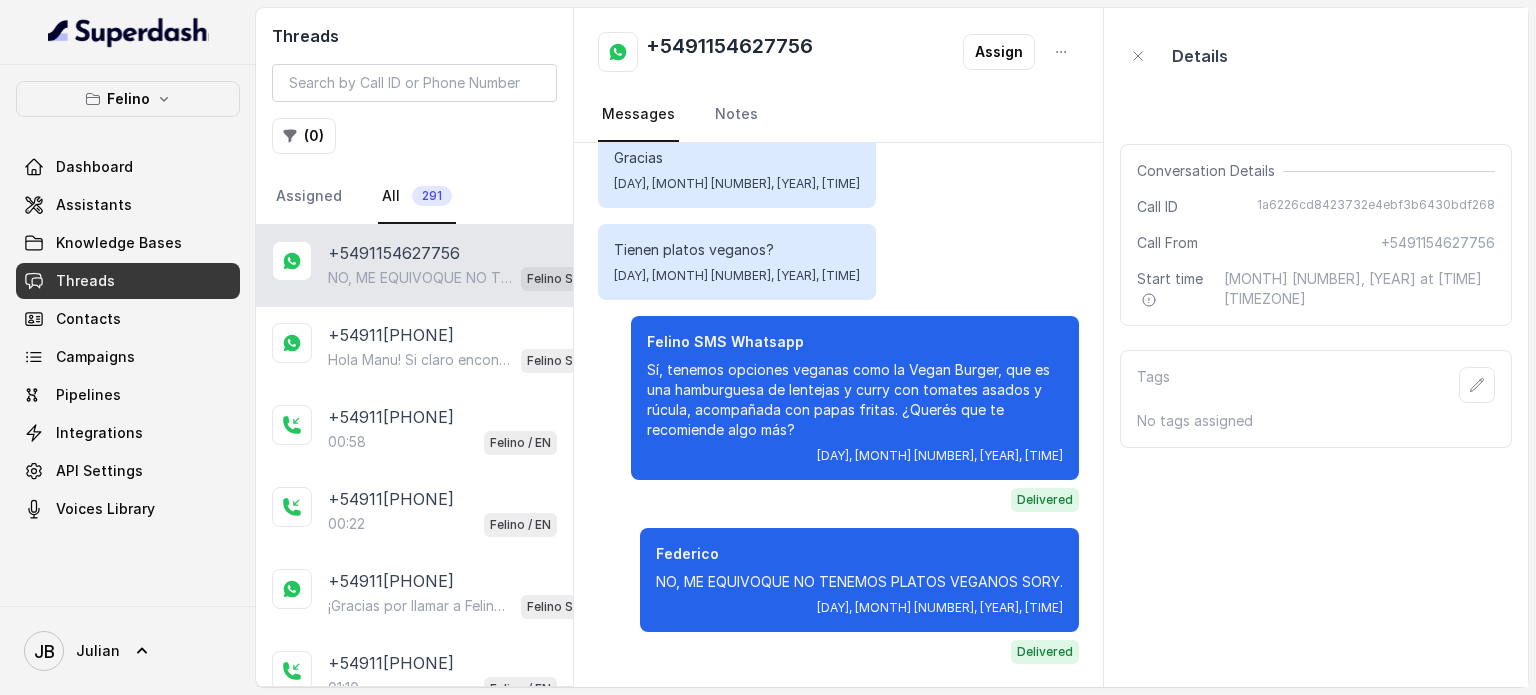 scroll, scrollTop: 500, scrollLeft: 0, axis: vertical 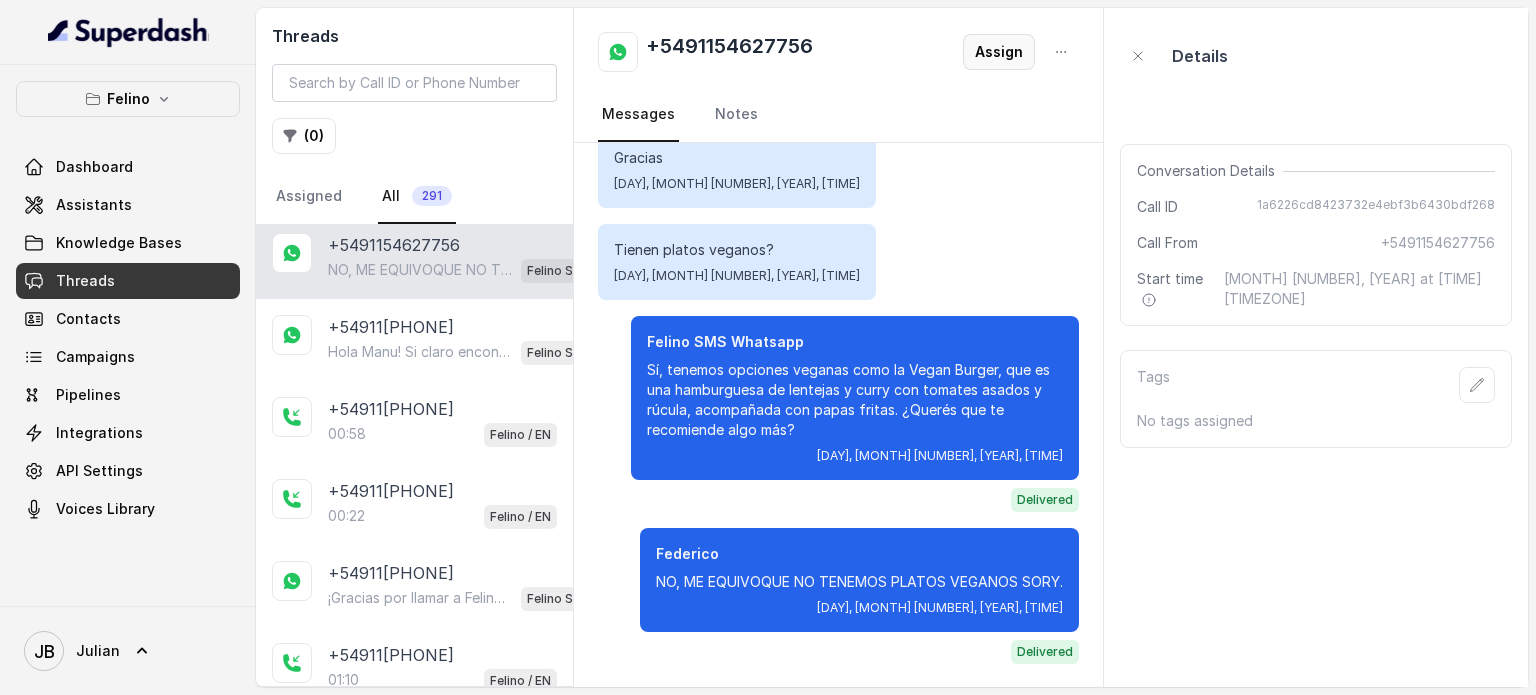 click on "Assign" at bounding box center [999, 52] 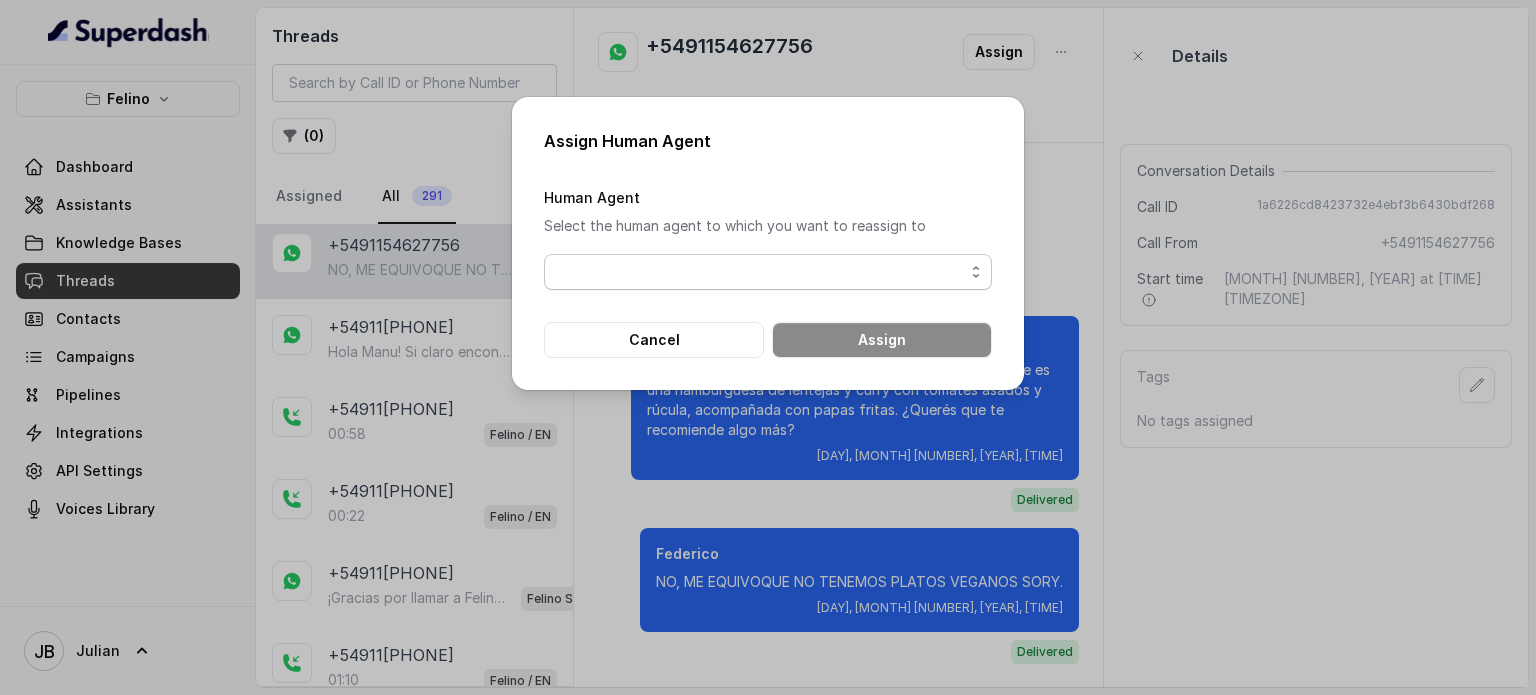 click at bounding box center [768, 272] 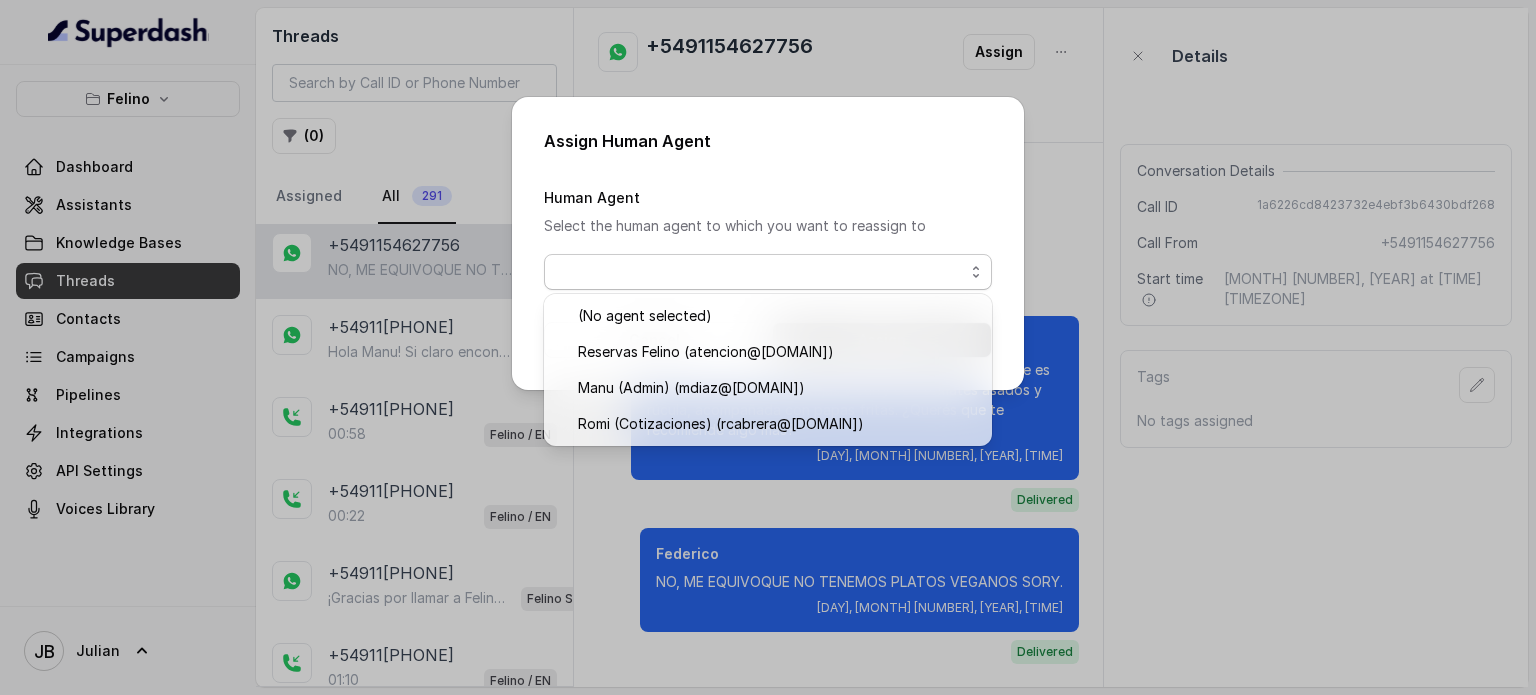 click on "Assign Human Agent Human Agent Select the human agent to which you want to reassign to Cancel Assign" at bounding box center [768, 243] 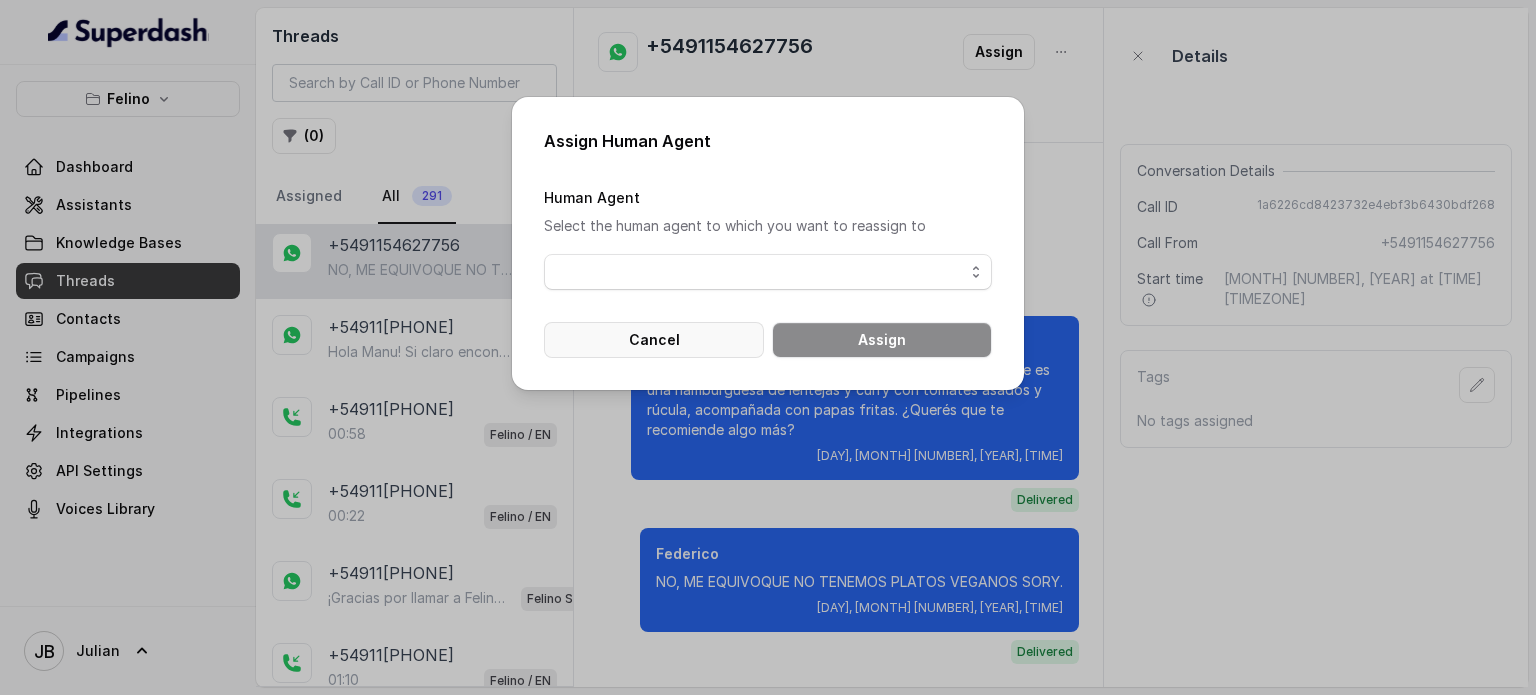 click on "Cancel" at bounding box center [654, 340] 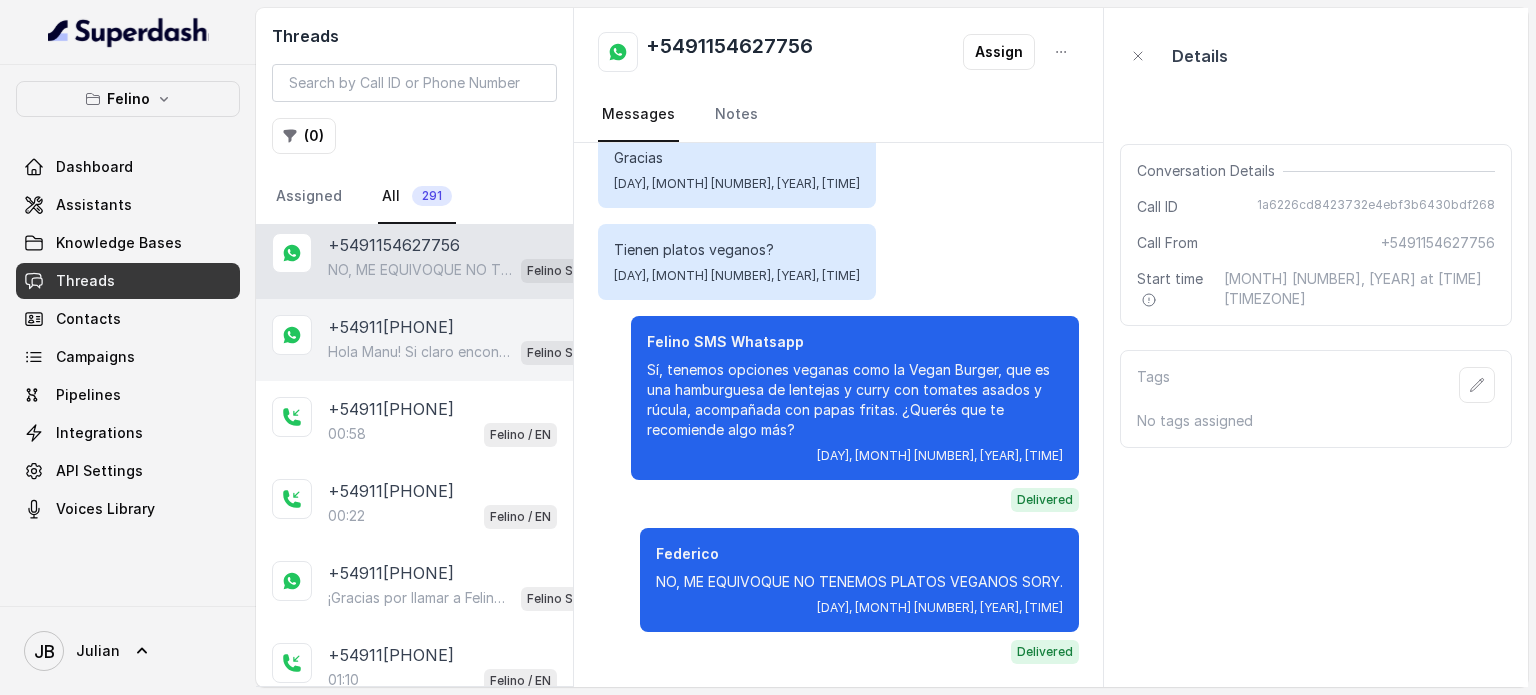 type 